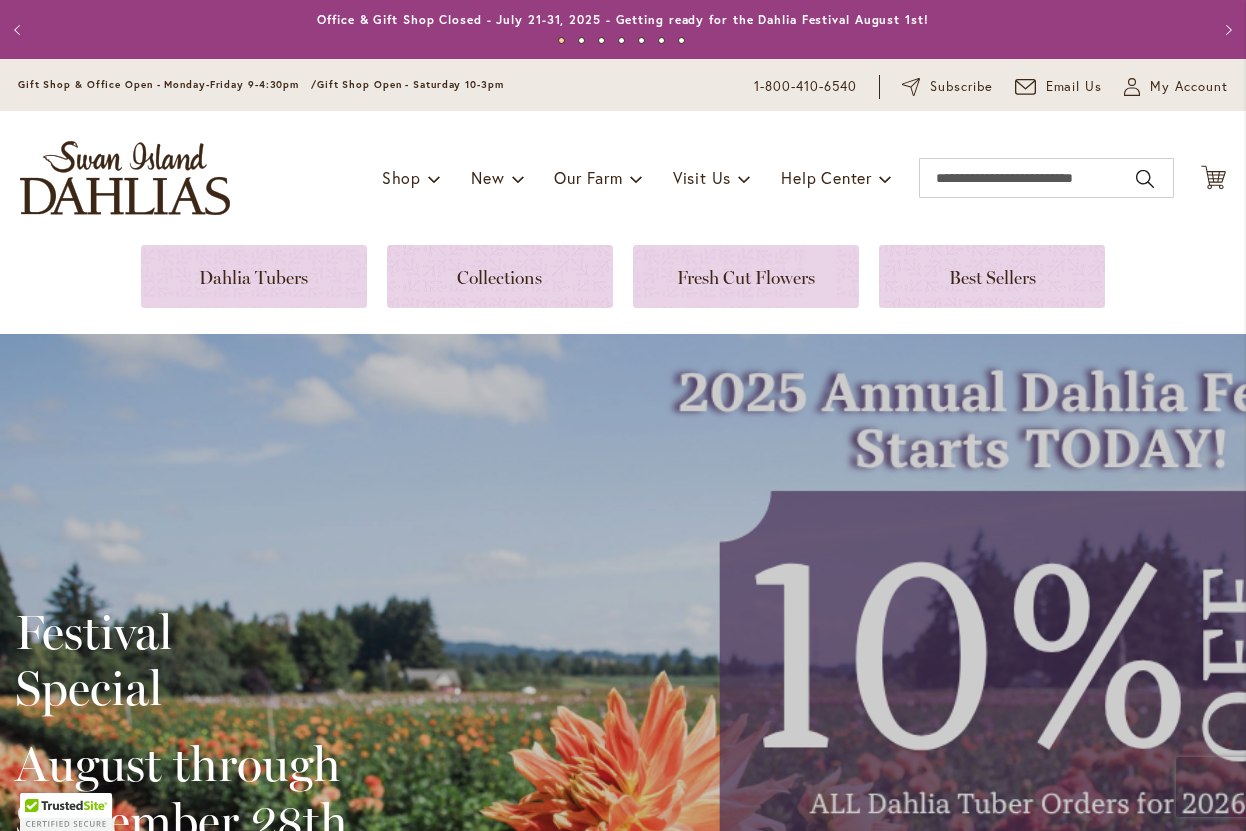 scroll, scrollTop: 0, scrollLeft: 0, axis: both 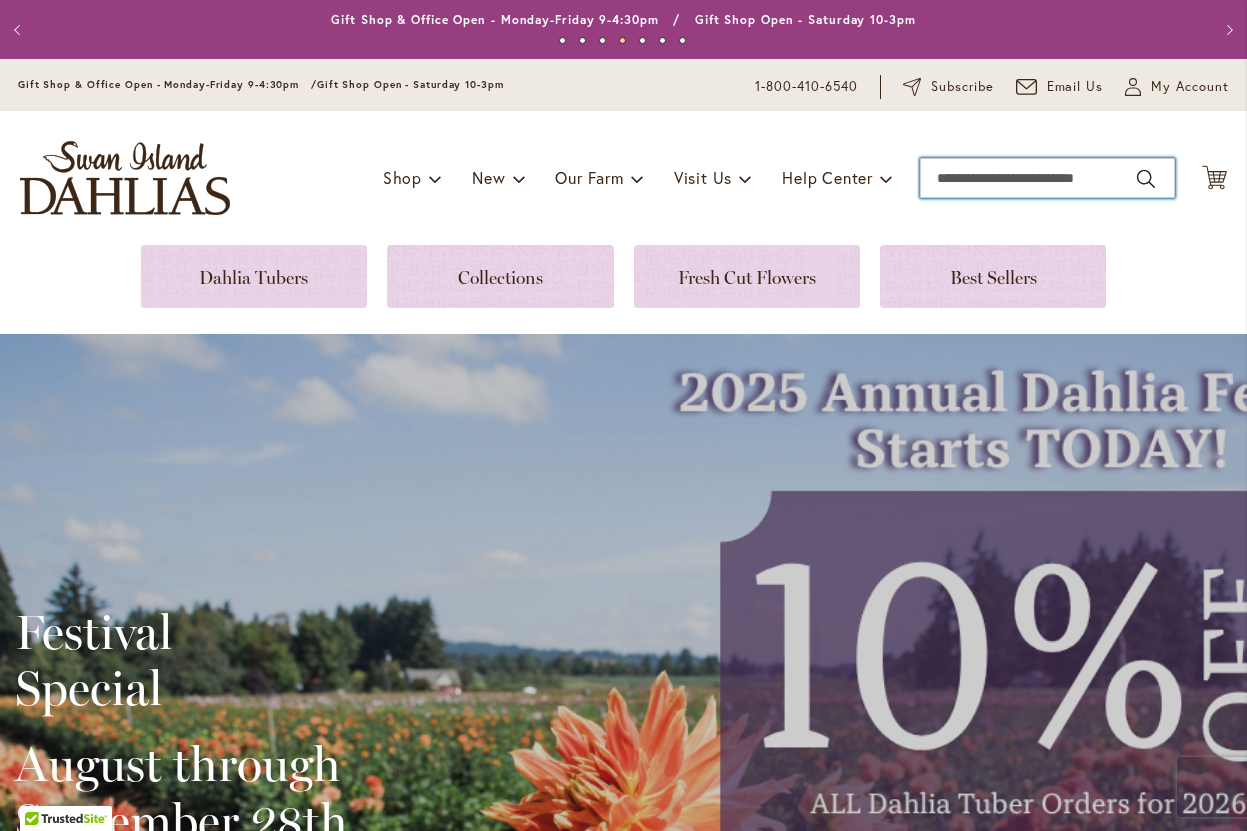 click on "Search" at bounding box center (1047, 178) 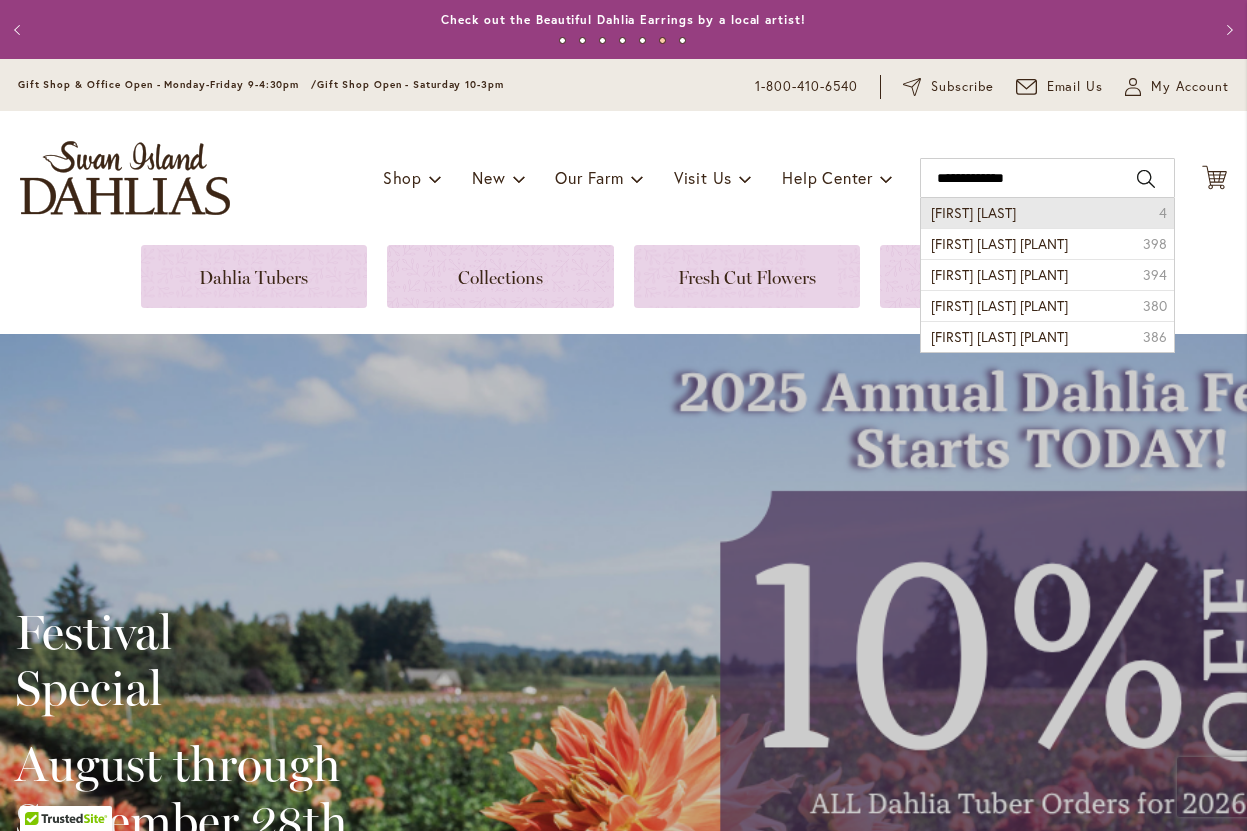 click on "bohemian spartacus" at bounding box center (973, 212) 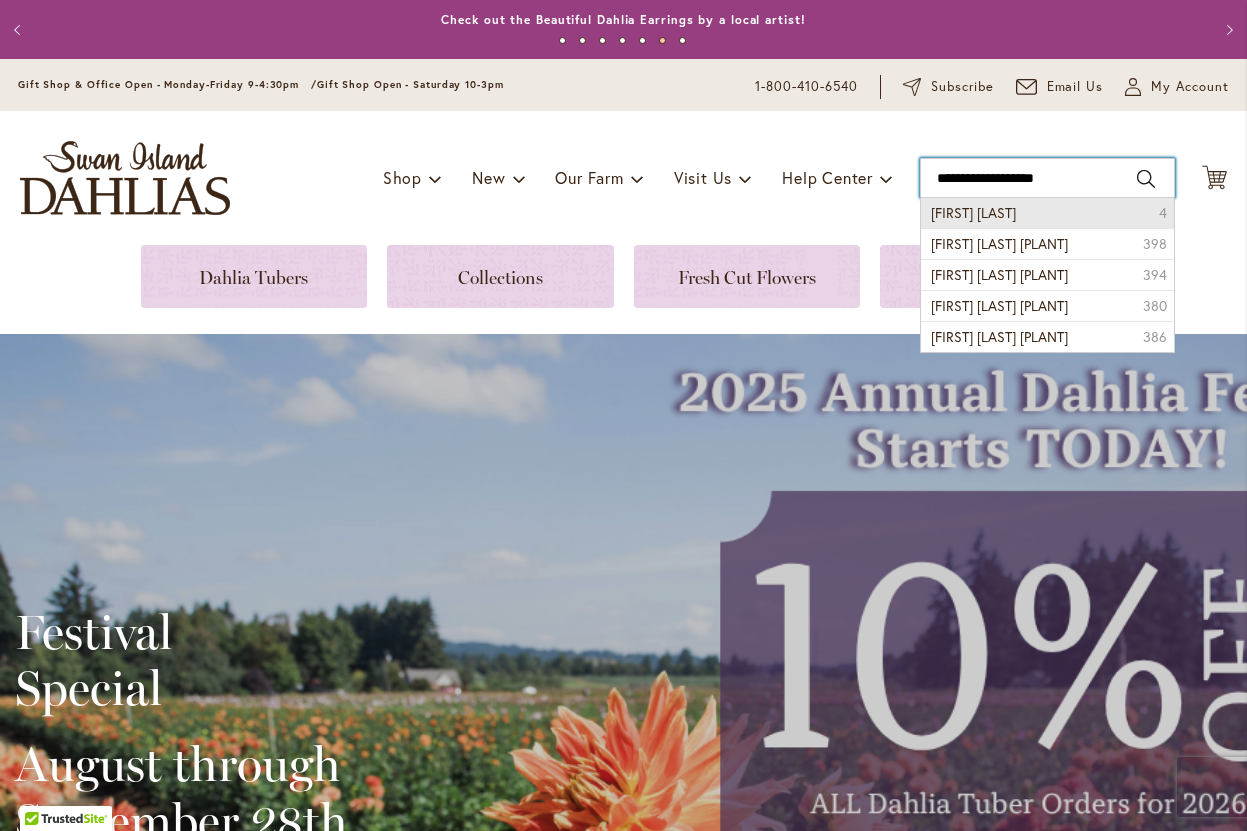 type on "**********" 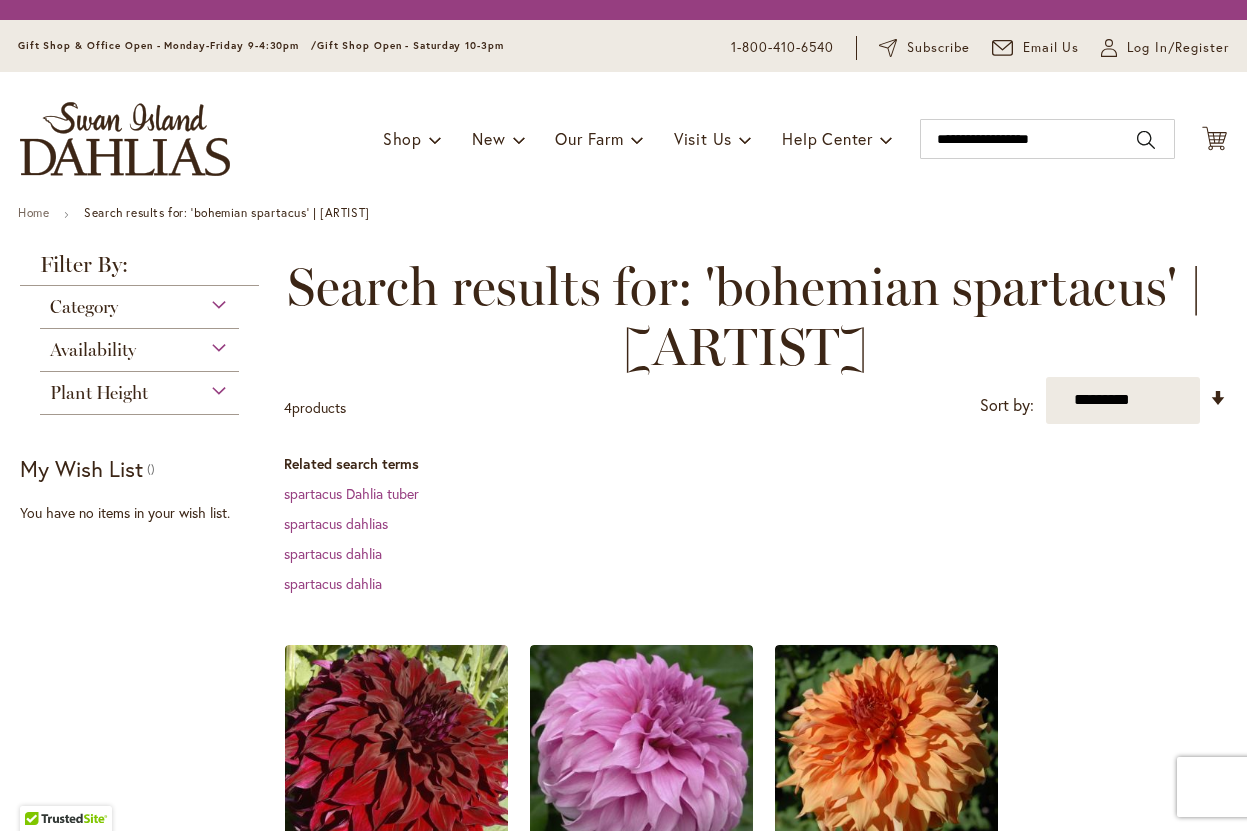 scroll, scrollTop: 0, scrollLeft: 0, axis: both 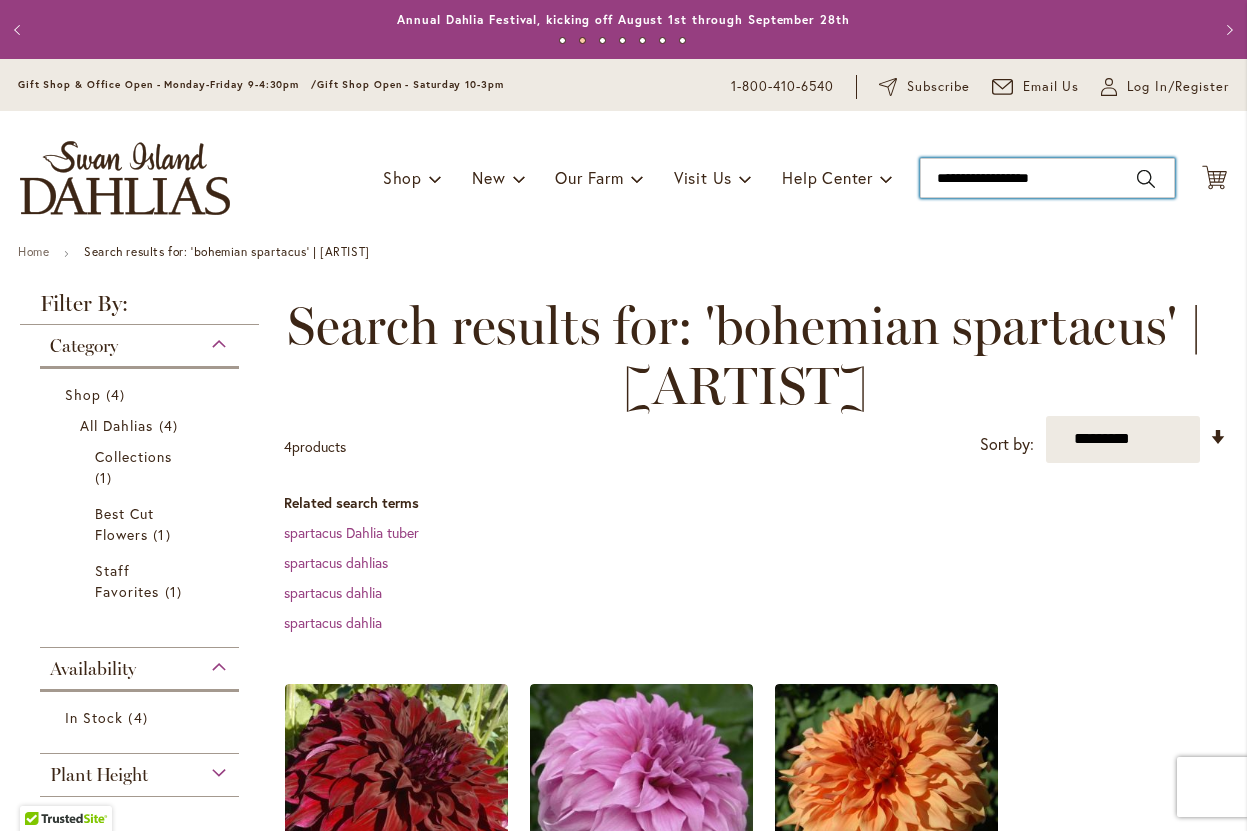 drag, startPoint x: 1085, startPoint y: 178, endPoint x: 818, endPoint y: 180, distance: 267.00748 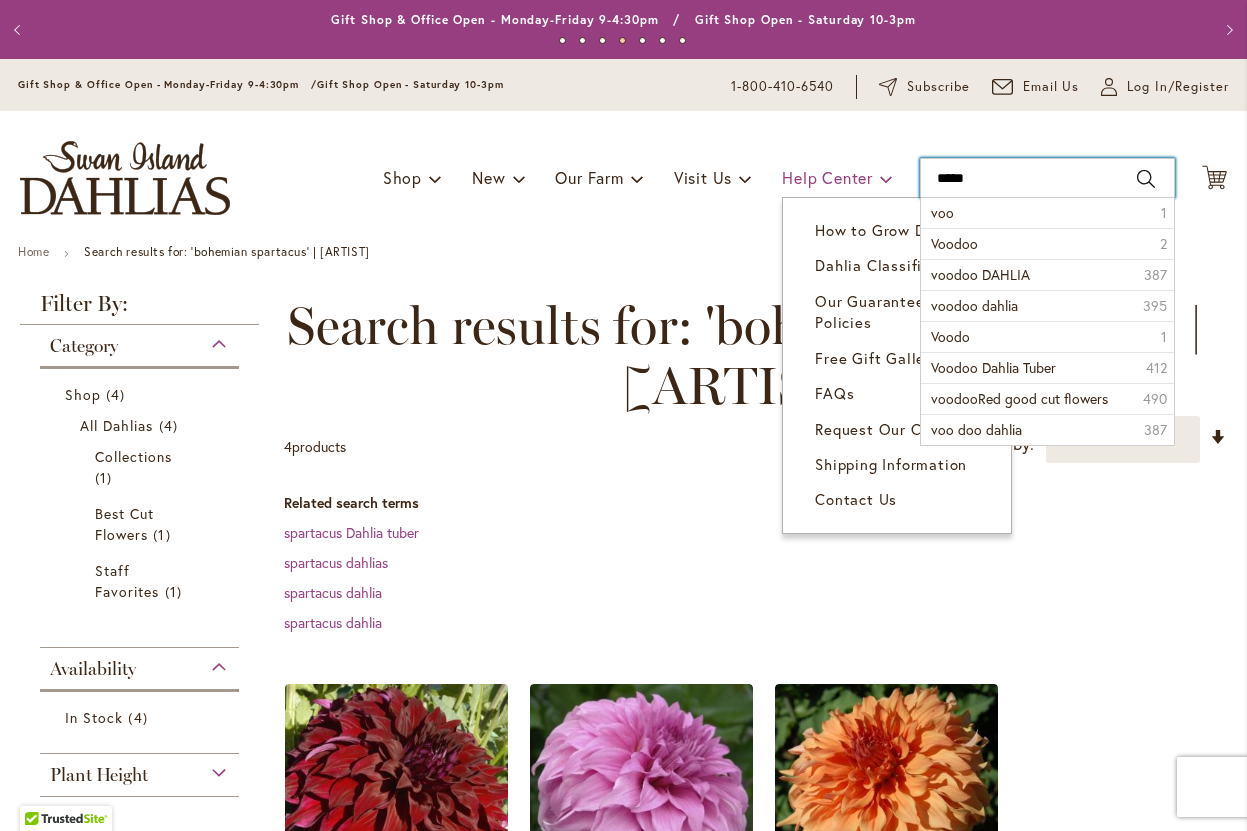 type on "******" 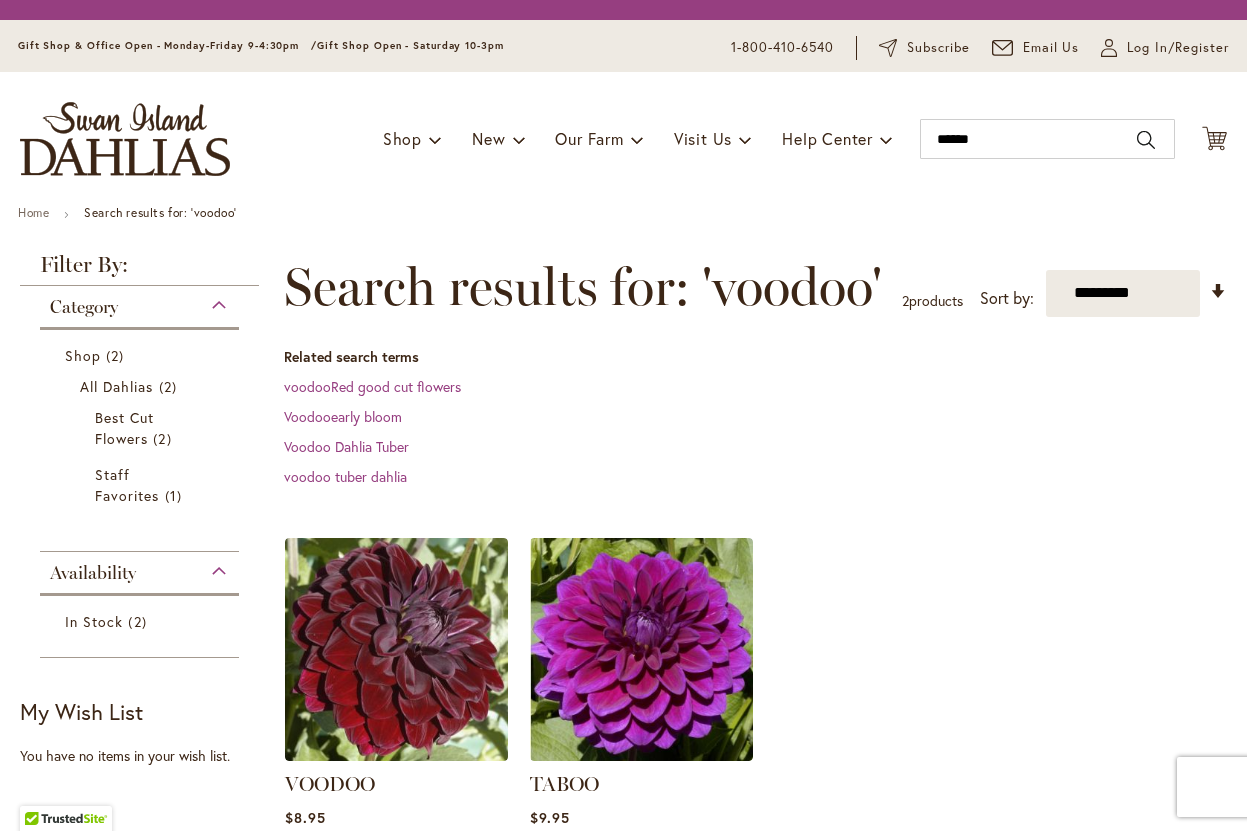 scroll, scrollTop: 0, scrollLeft: 0, axis: both 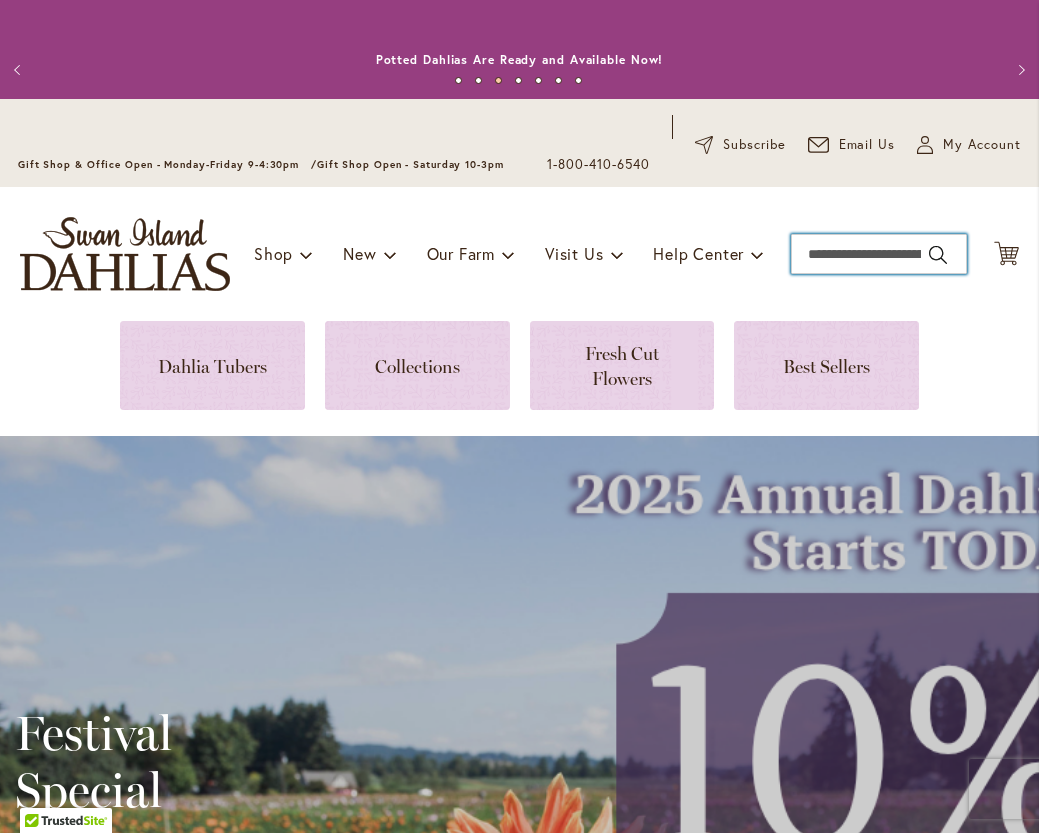 click on "Search" at bounding box center [879, 254] 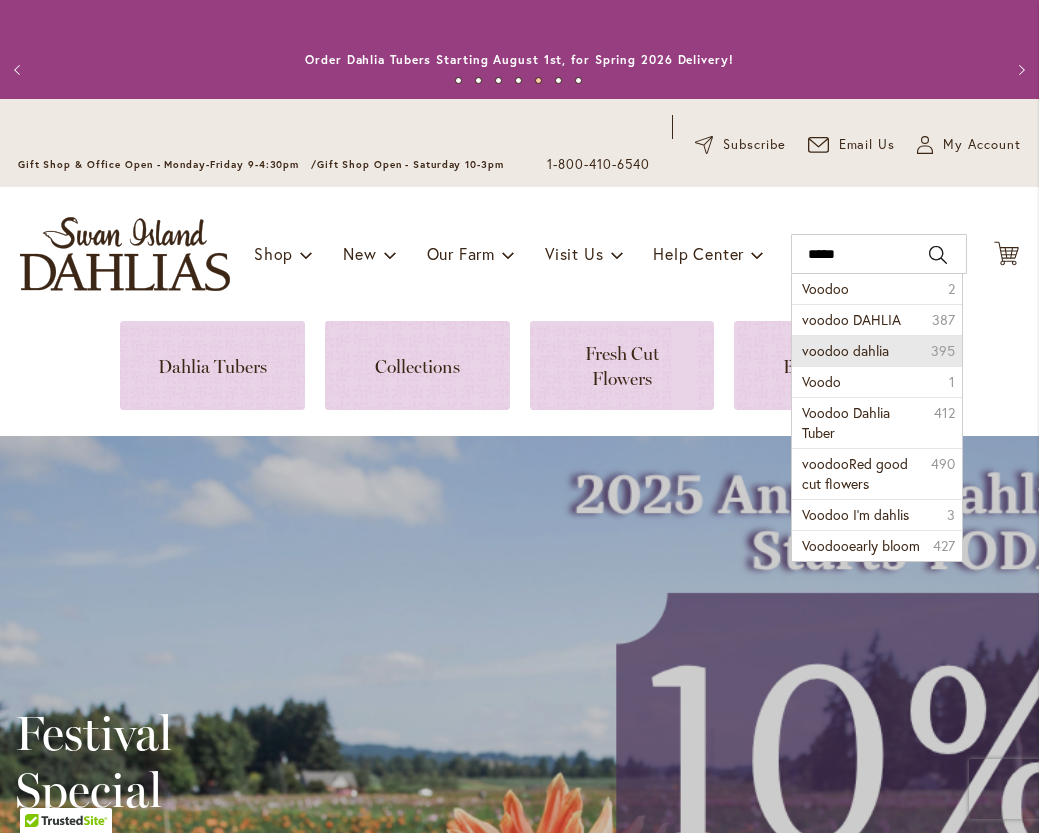 click on "voodoo          dahlia" at bounding box center [845, 350] 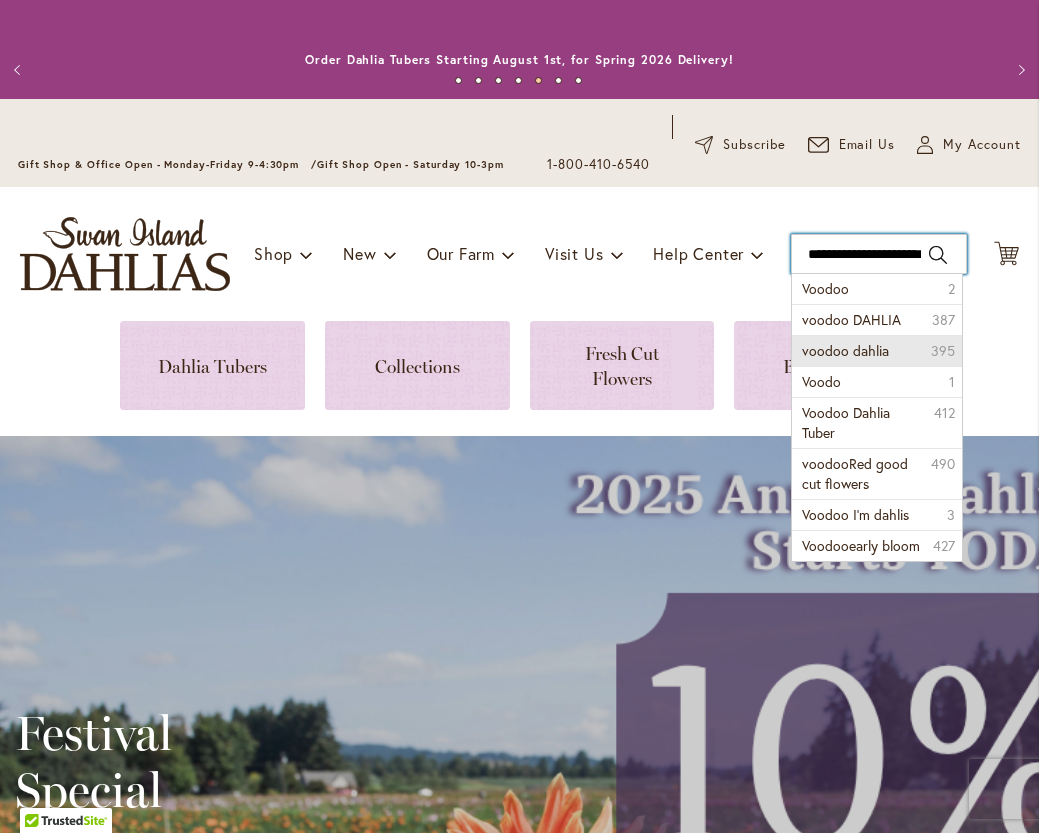 type on "**********" 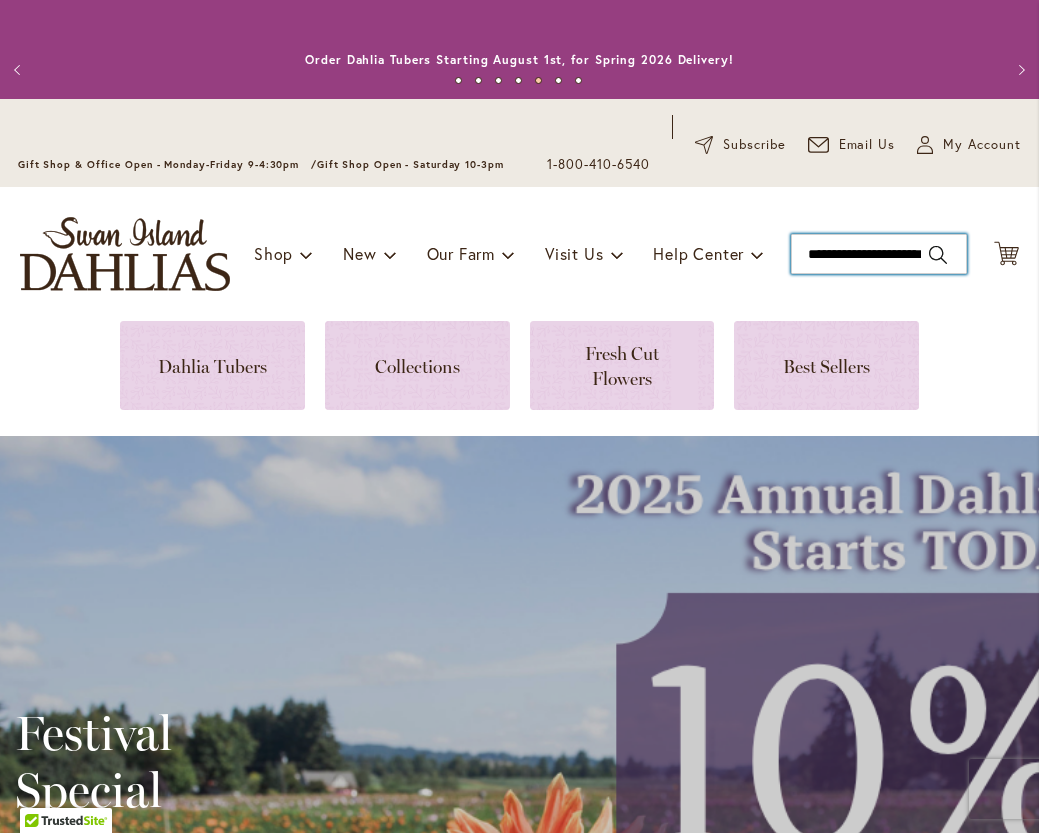 scroll, scrollTop: 0, scrollLeft: 34, axis: horizontal 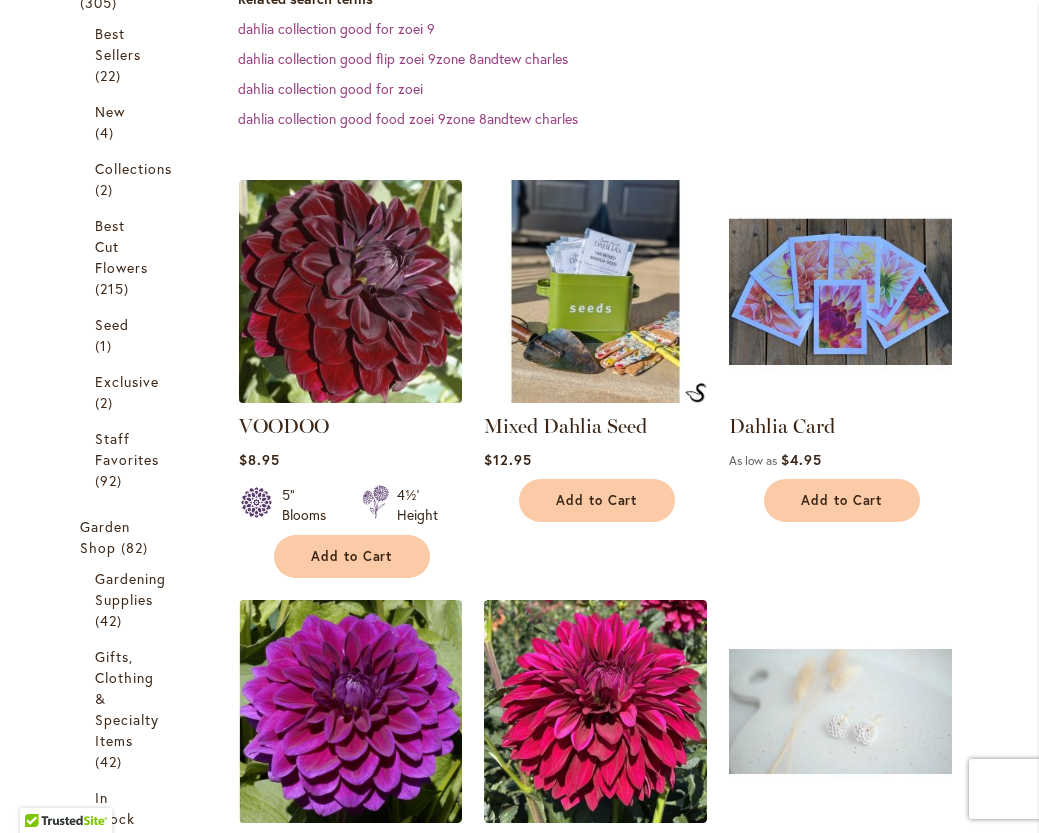 click at bounding box center (351, 291) 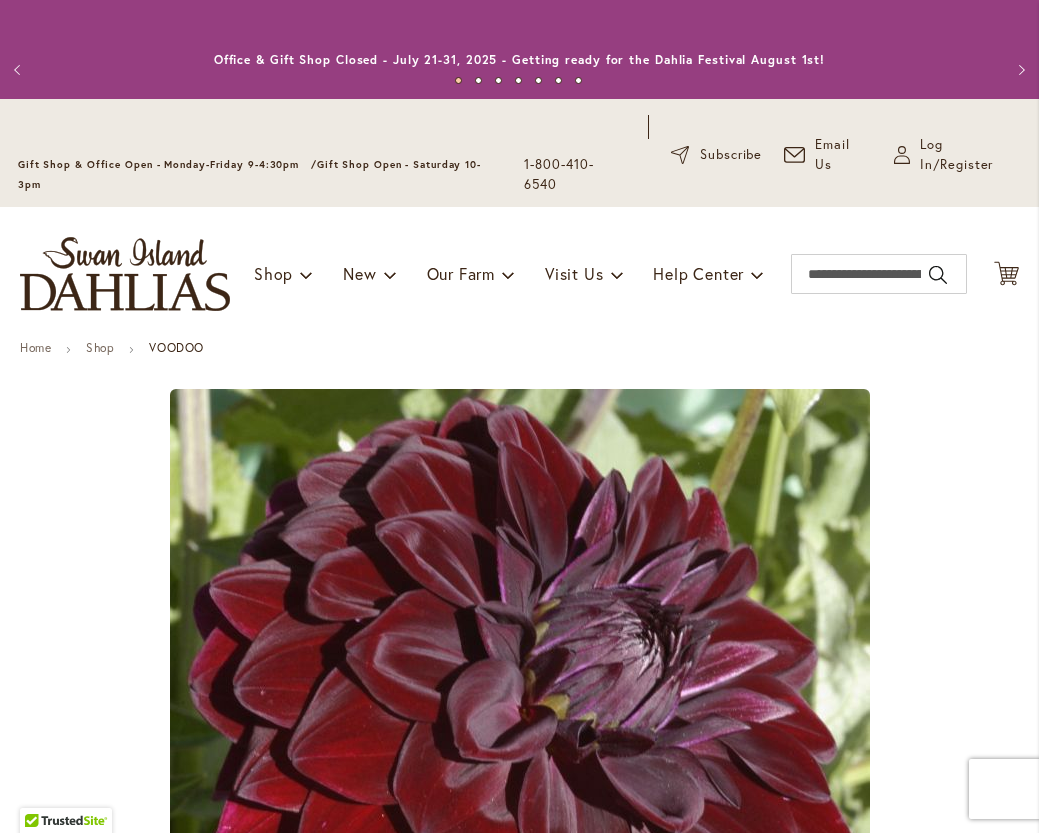 scroll, scrollTop: 0, scrollLeft: 0, axis: both 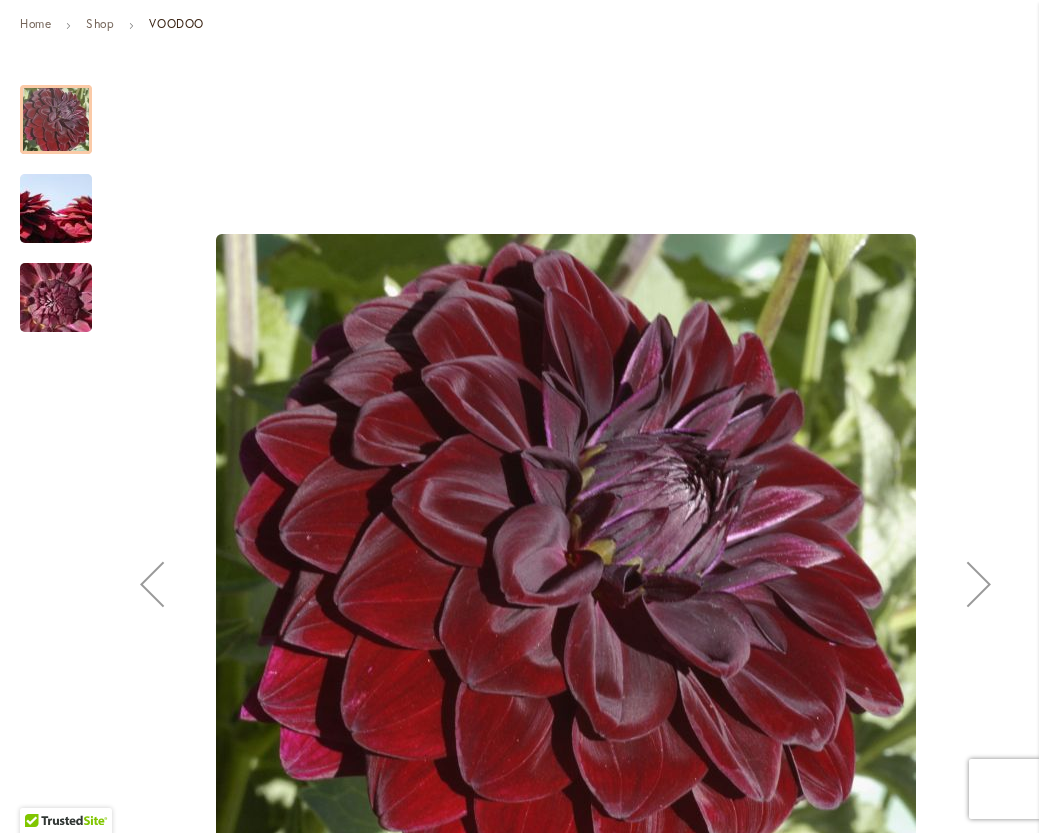 click at bounding box center [566, 584] 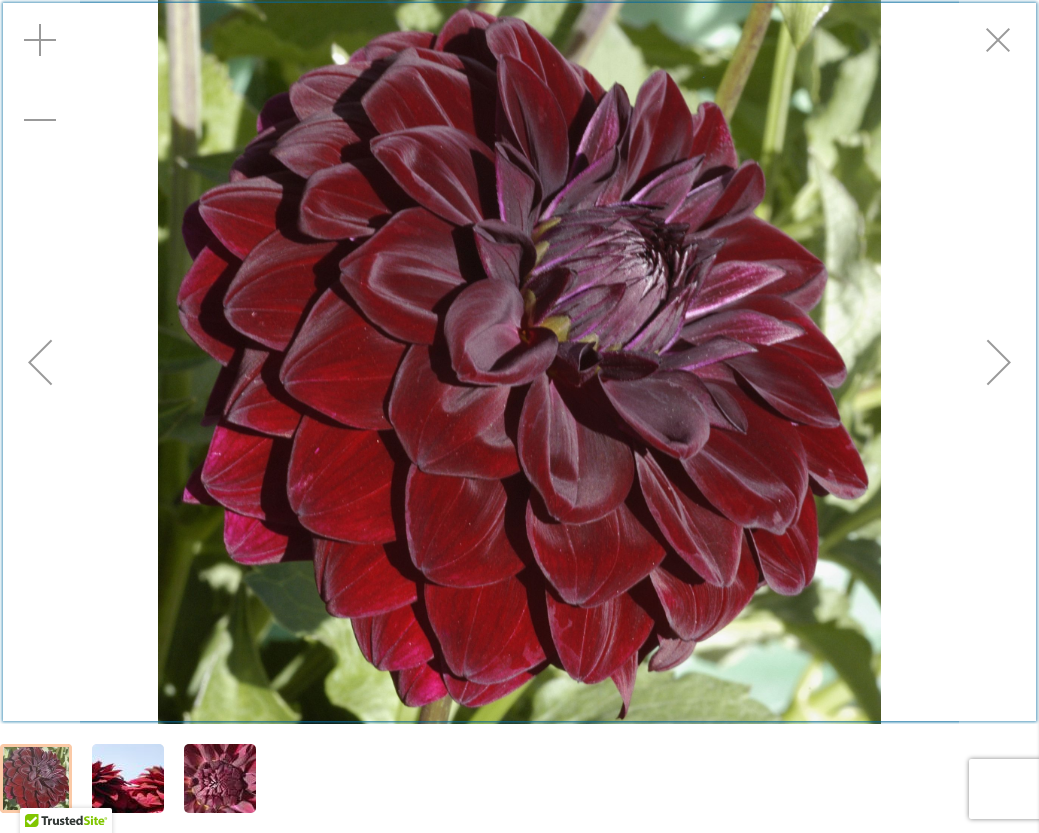 click at bounding box center [999, 40] 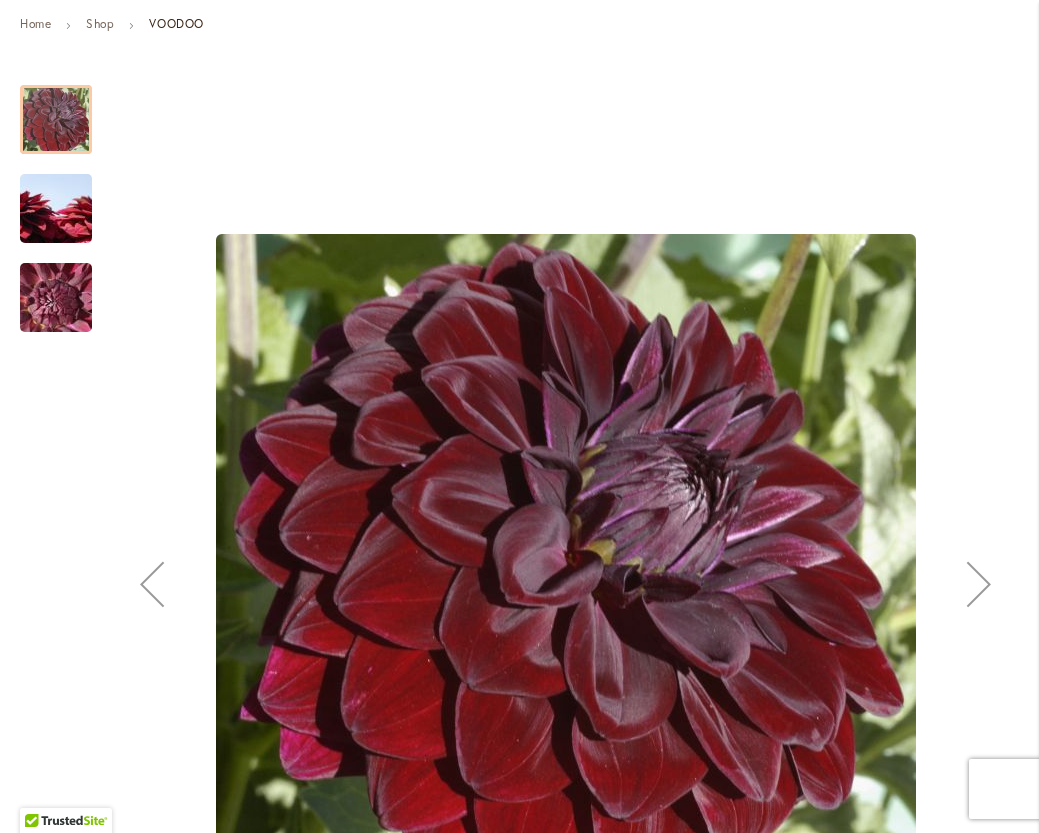 scroll, scrollTop: 324, scrollLeft: 0, axis: vertical 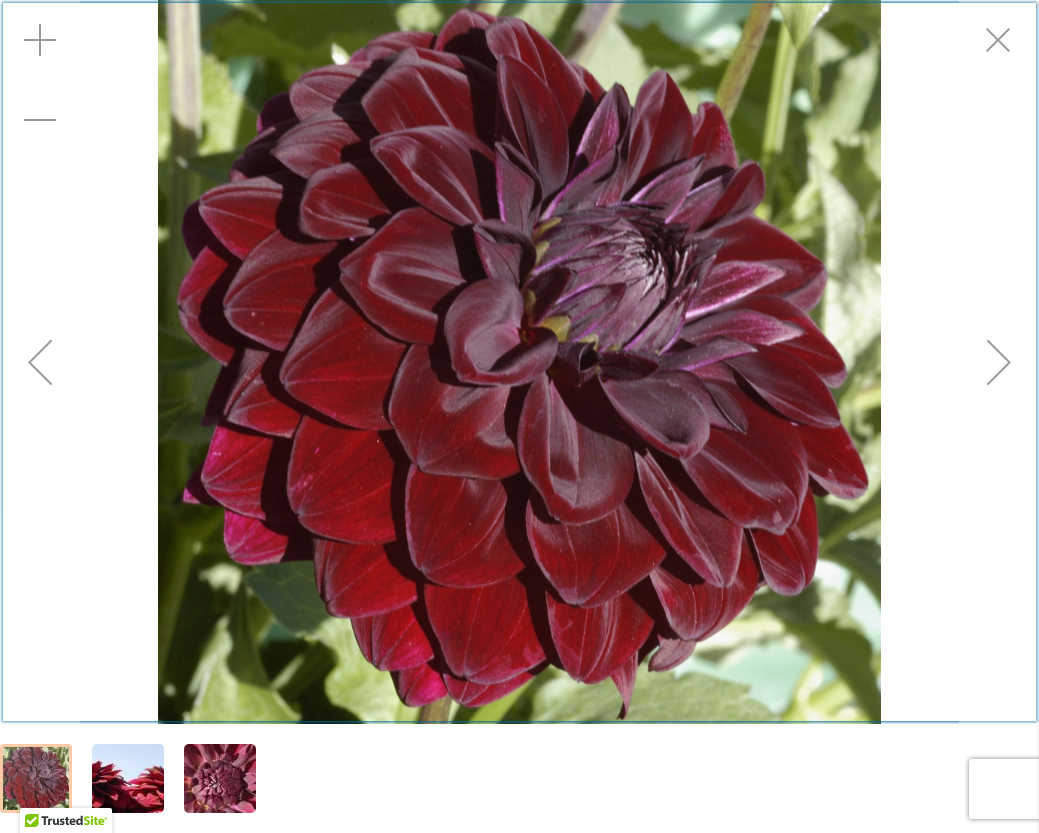 click at bounding box center (999, 40) 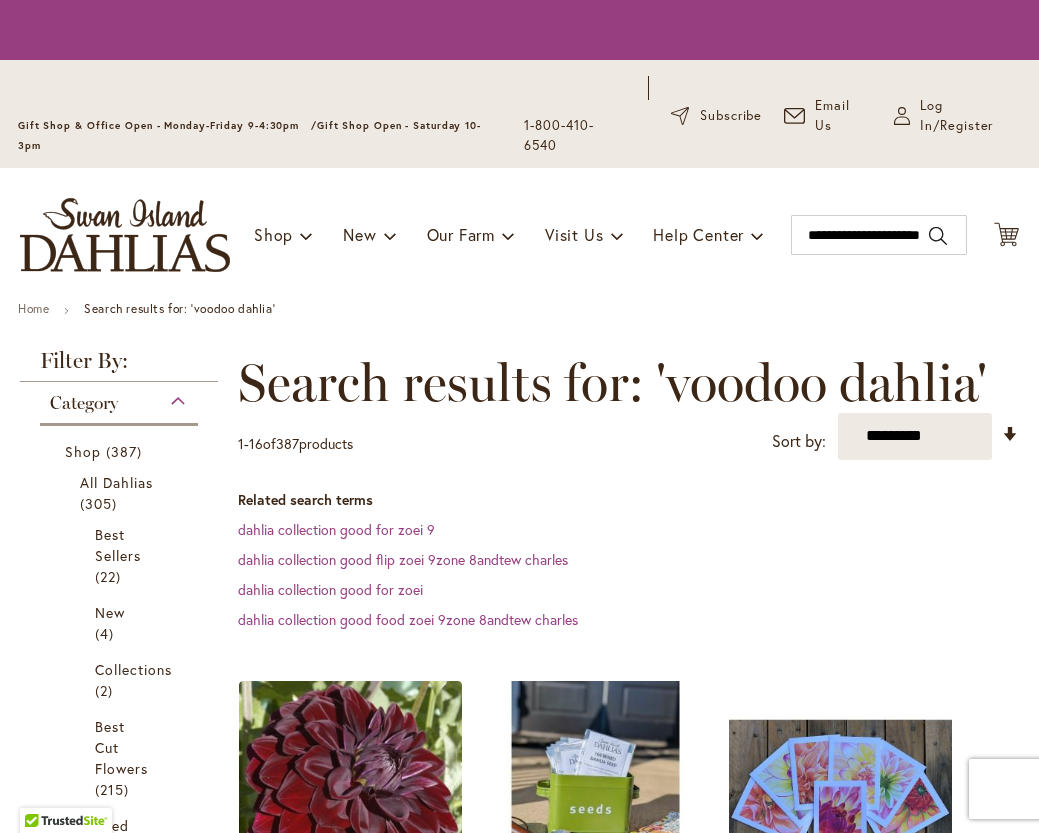 scroll, scrollTop: 0, scrollLeft: 0, axis: both 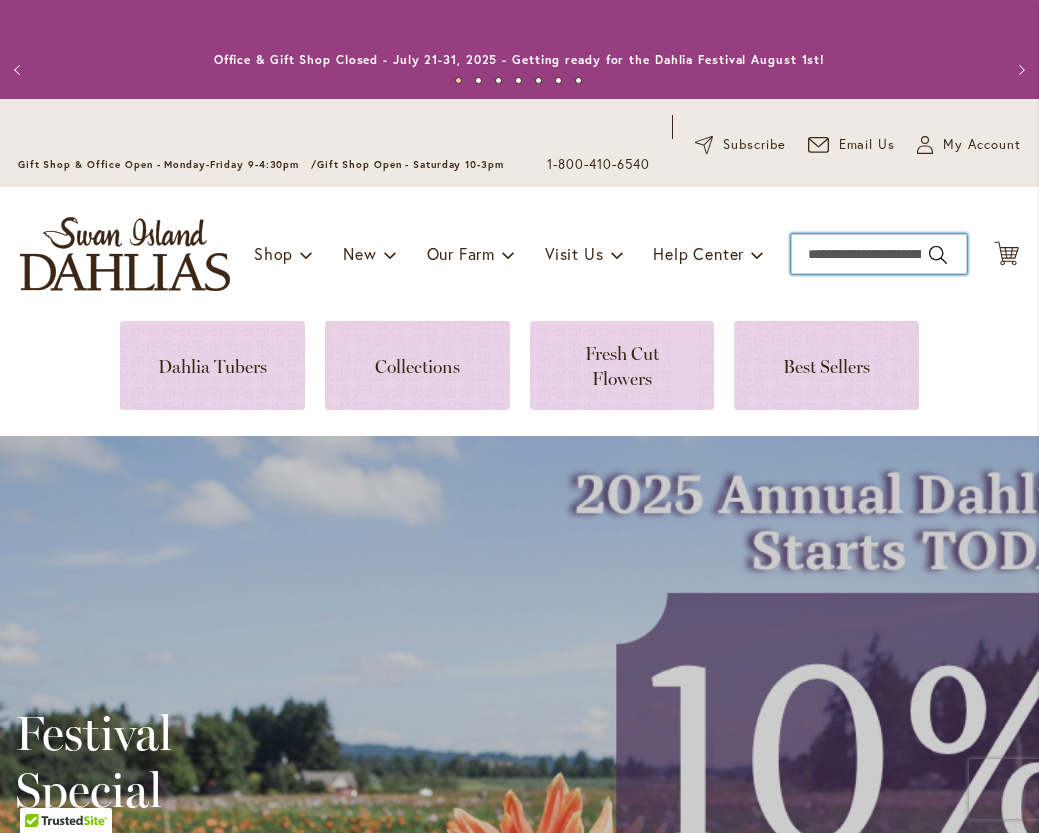 click on "Search" at bounding box center (879, 254) 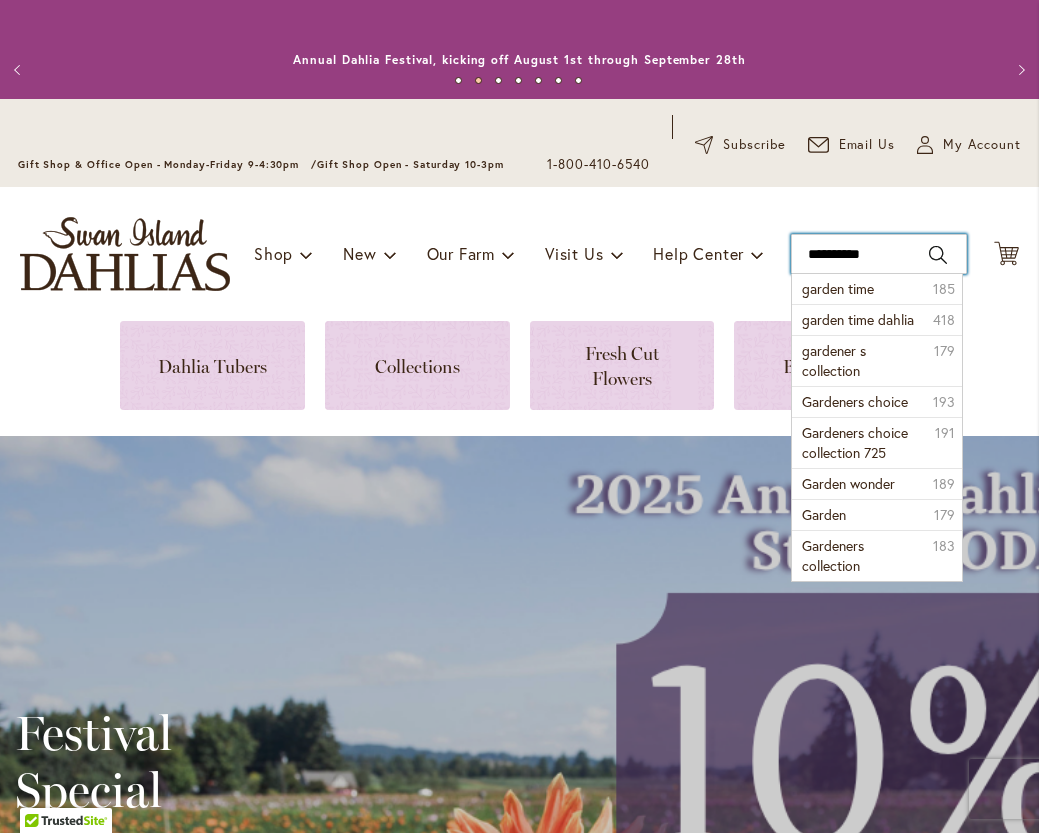 type on "**********" 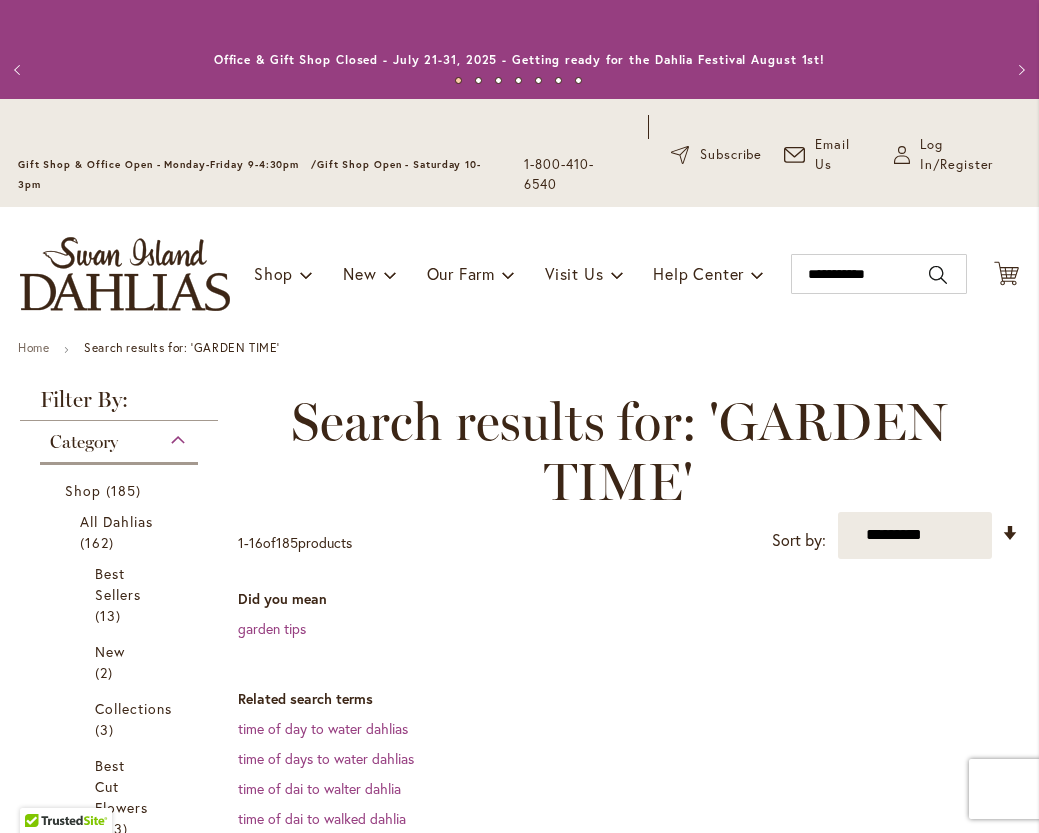 scroll, scrollTop: 0, scrollLeft: 0, axis: both 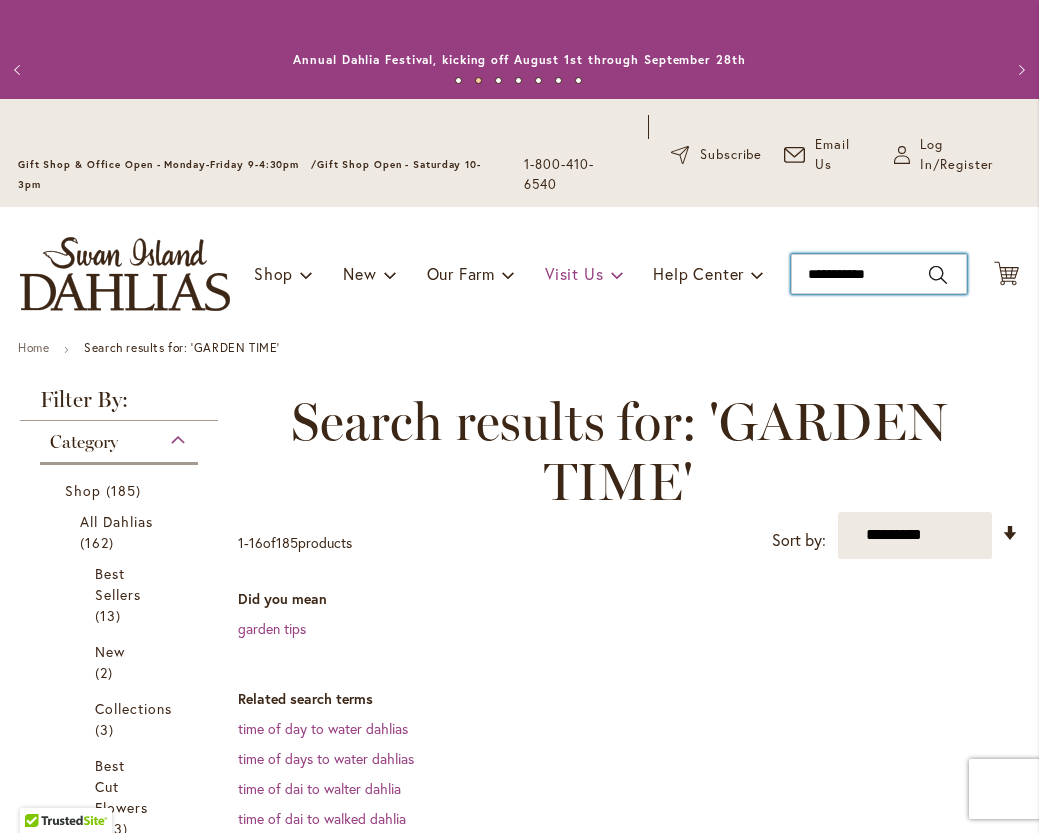 drag, startPoint x: 916, startPoint y: 268, endPoint x: 580, endPoint y: 285, distance: 336.42978 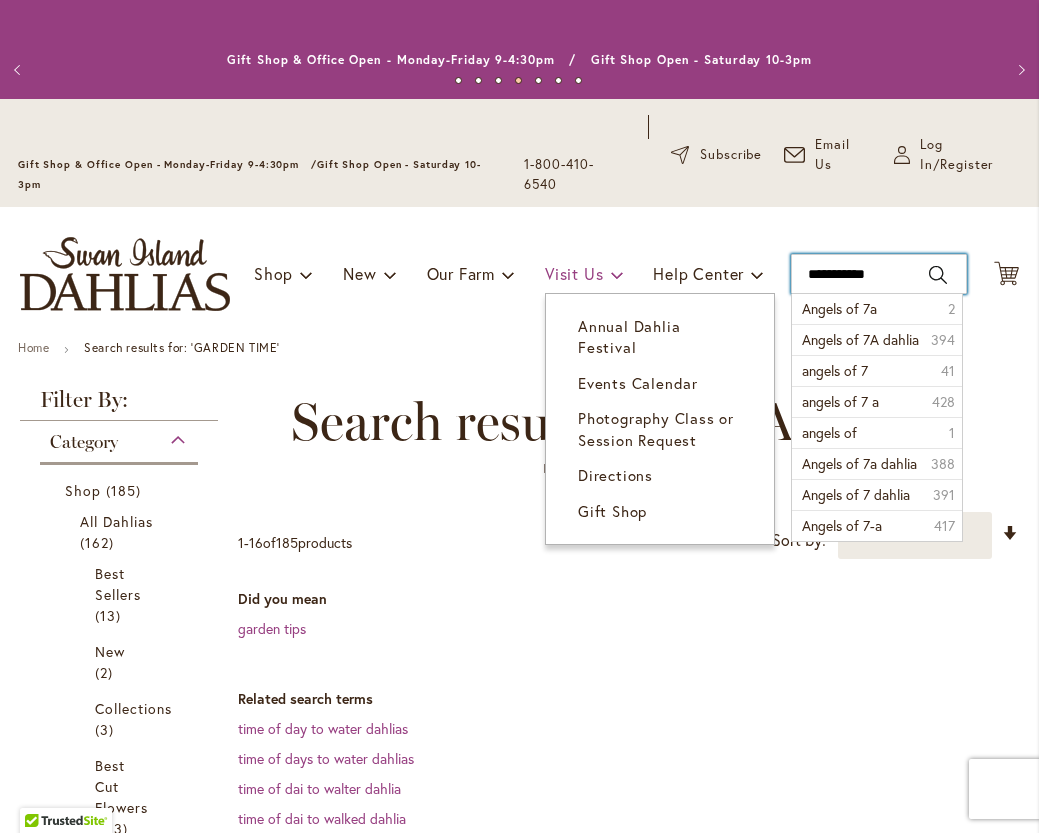 type on "**********" 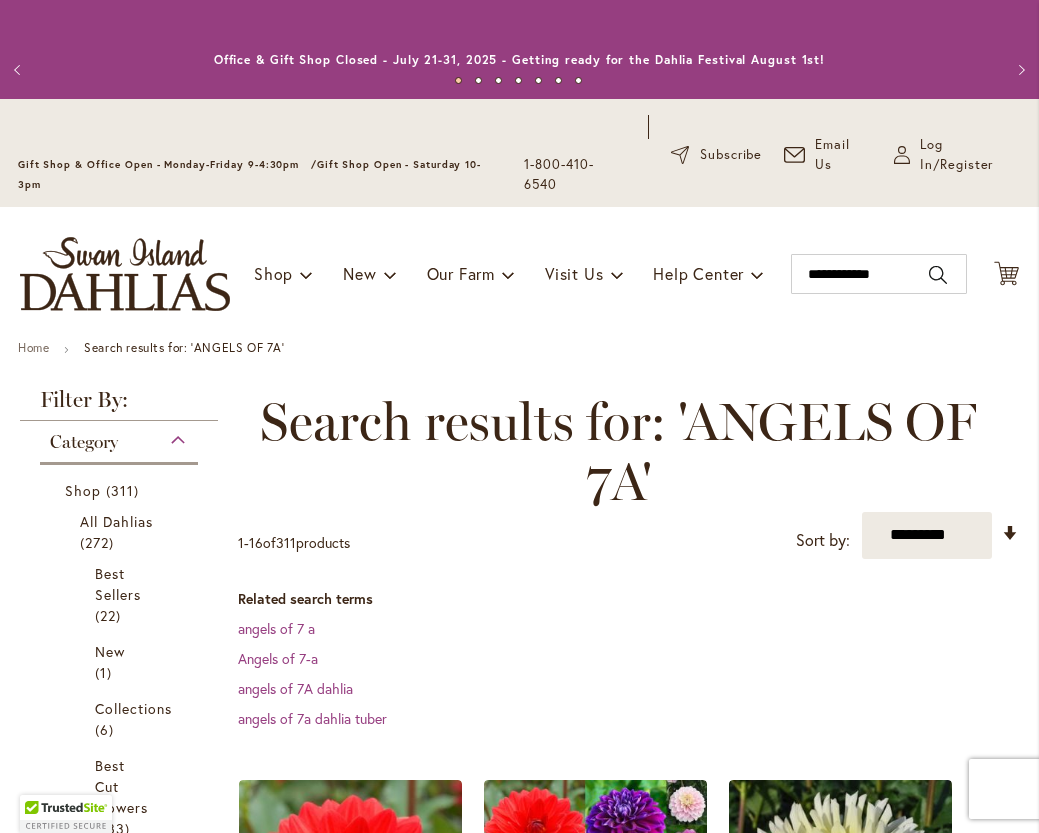 scroll, scrollTop: 0, scrollLeft: 0, axis: both 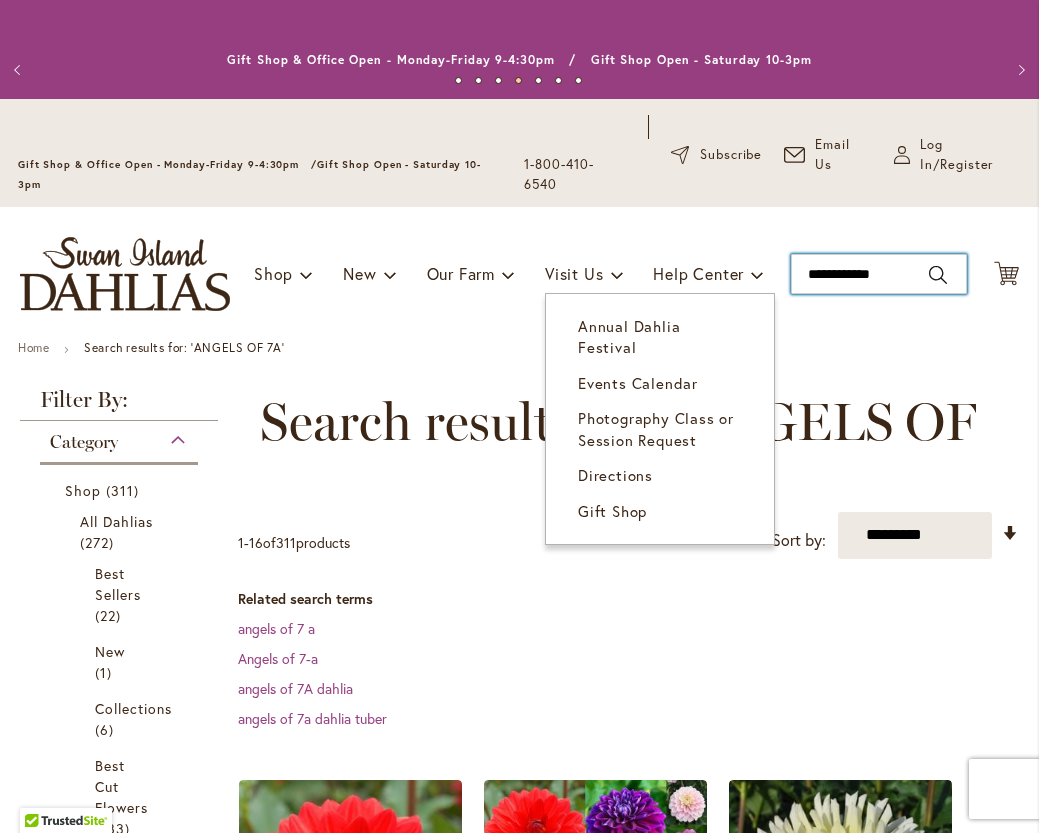 drag, startPoint x: 922, startPoint y: 271, endPoint x: 520, endPoint y: 272, distance: 402.00125 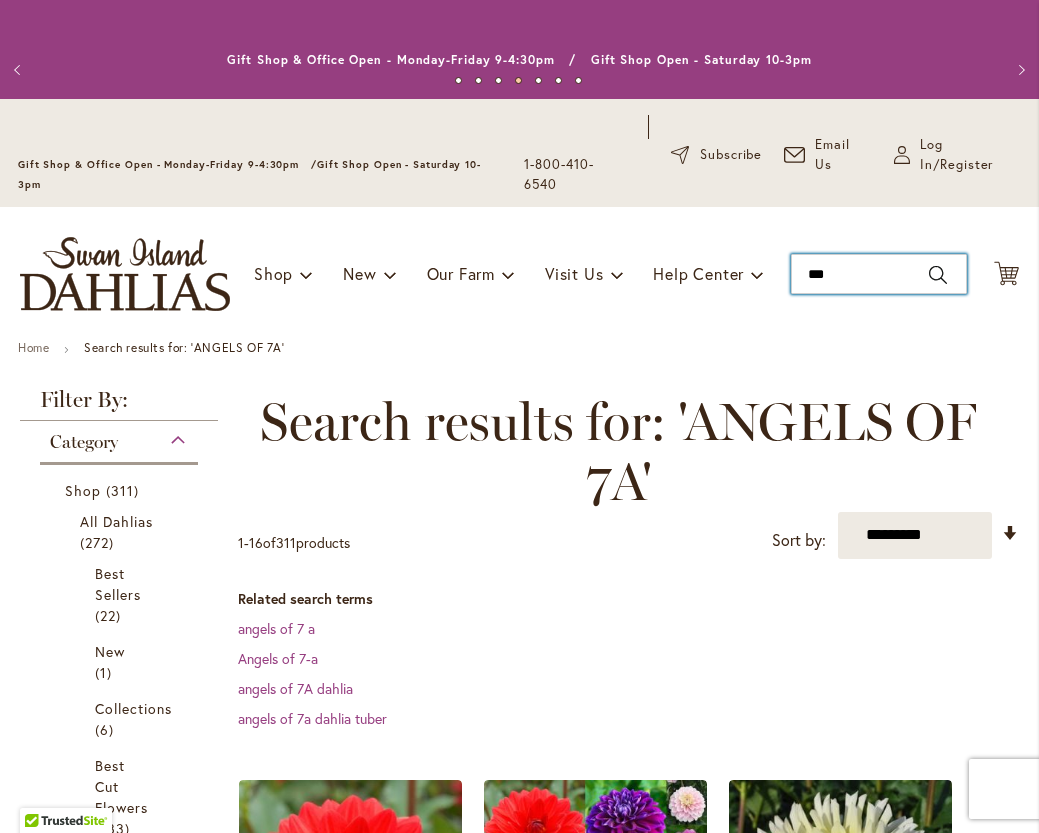 type on "****" 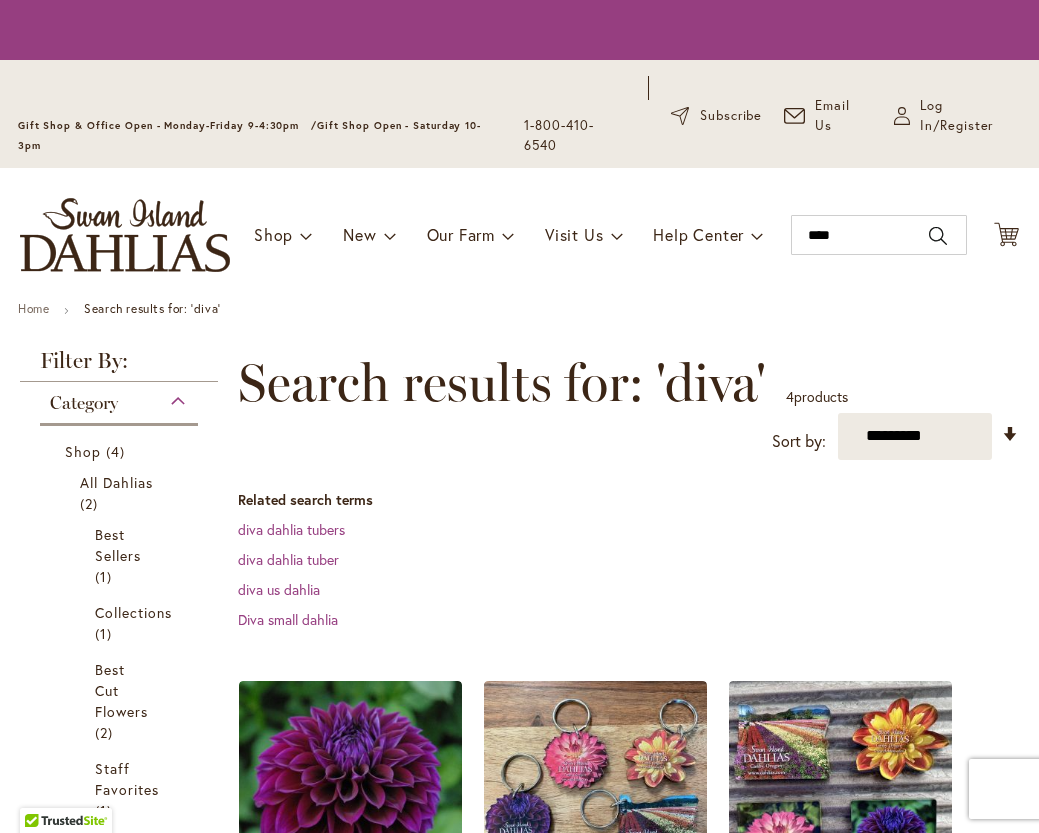 scroll, scrollTop: 0, scrollLeft: 0, axis: both 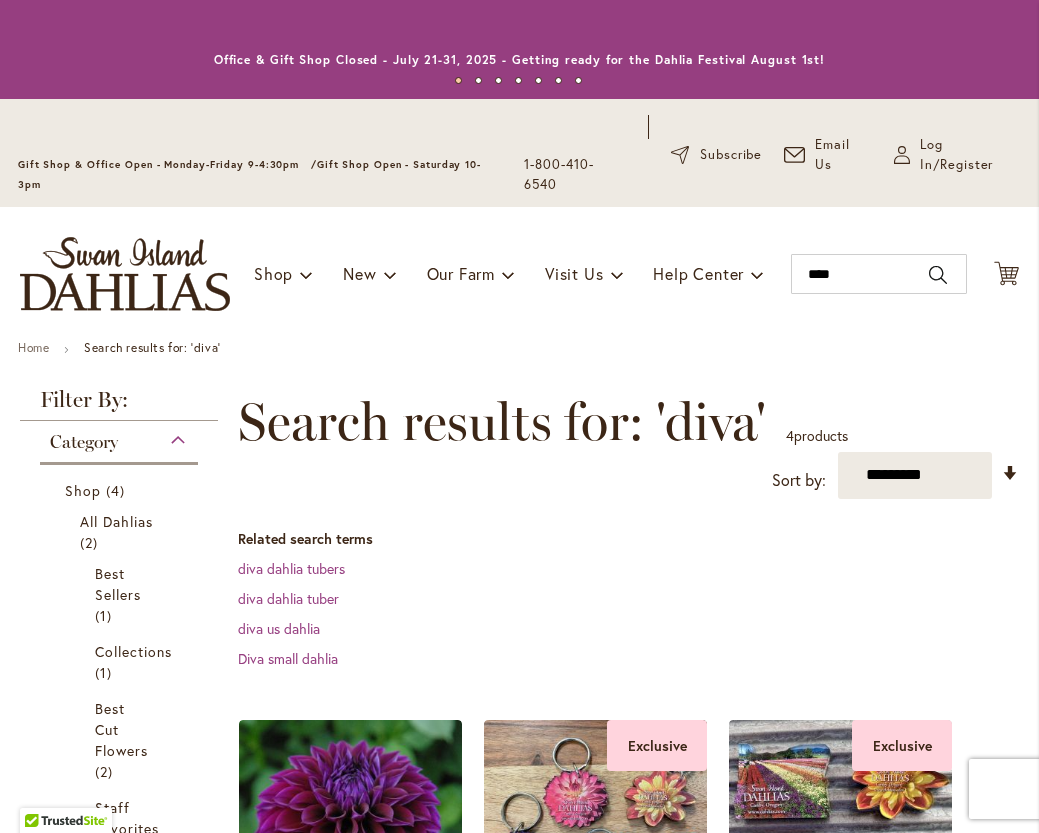 type on "**********" 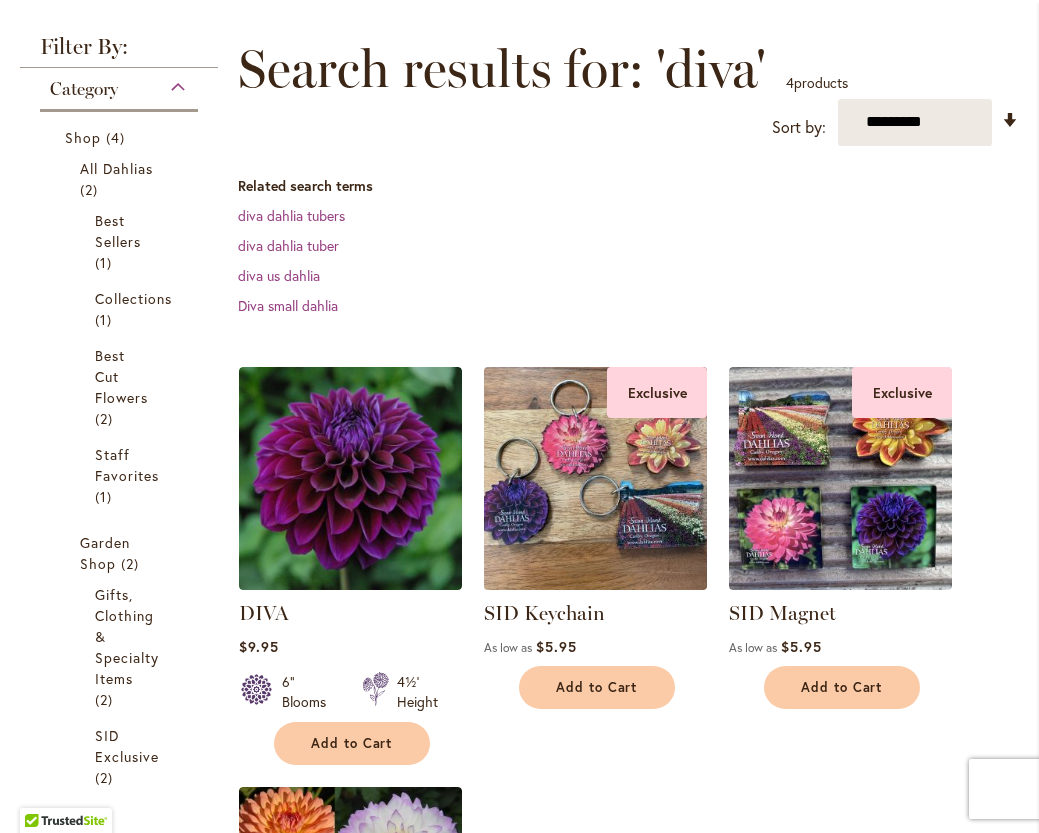 scroll, scrollTop: 432, scrollLeft: 0, axis: vertical 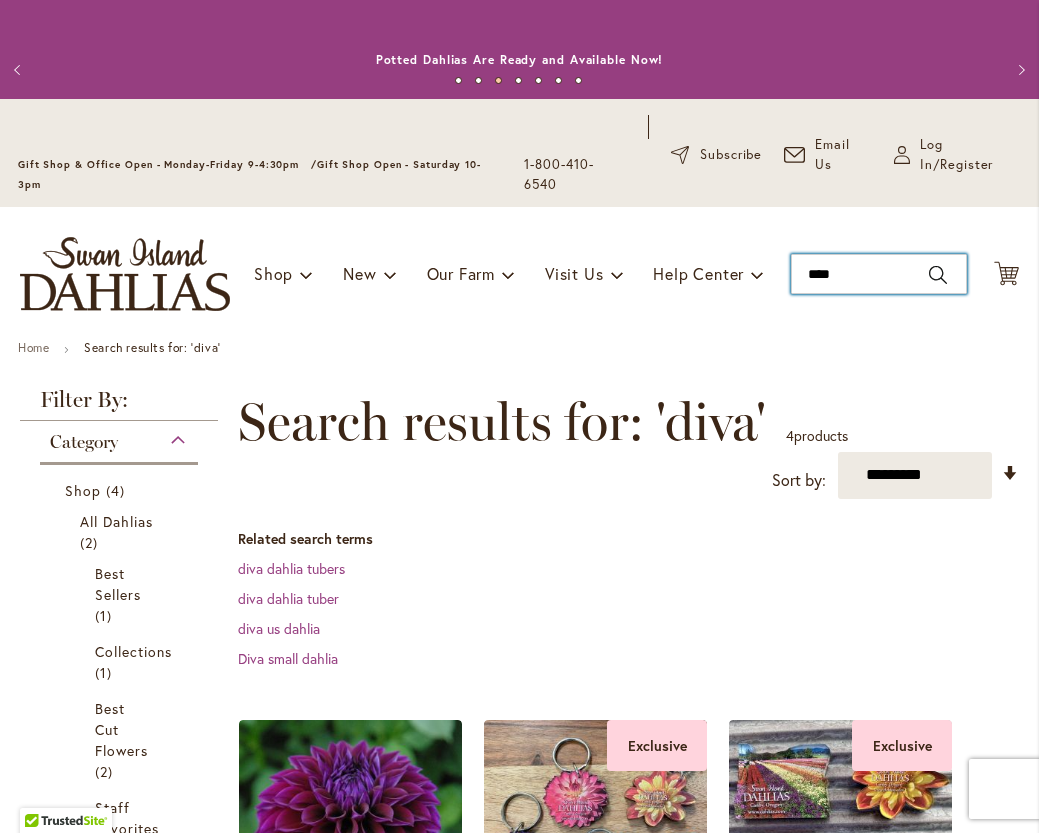 drag, startPoint x: 855, startPoint y: 270, endPoint x: 690, endPoint y: 260, distance: 165.30275 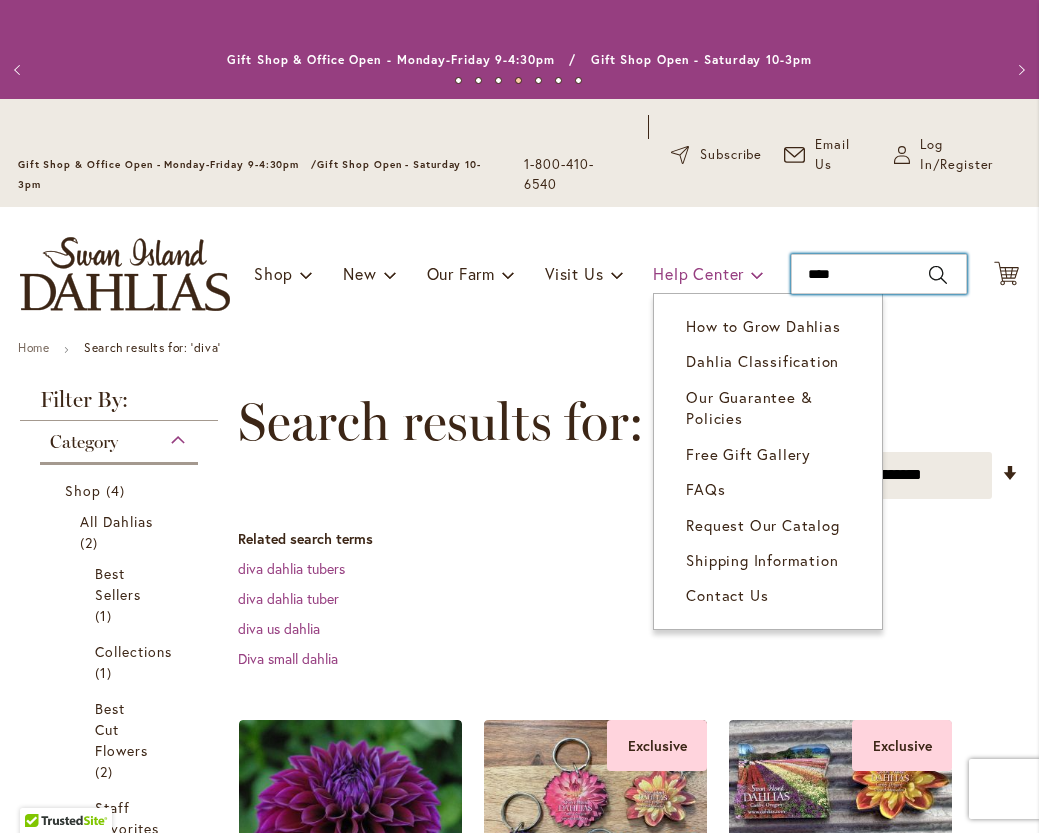 type on "*****" 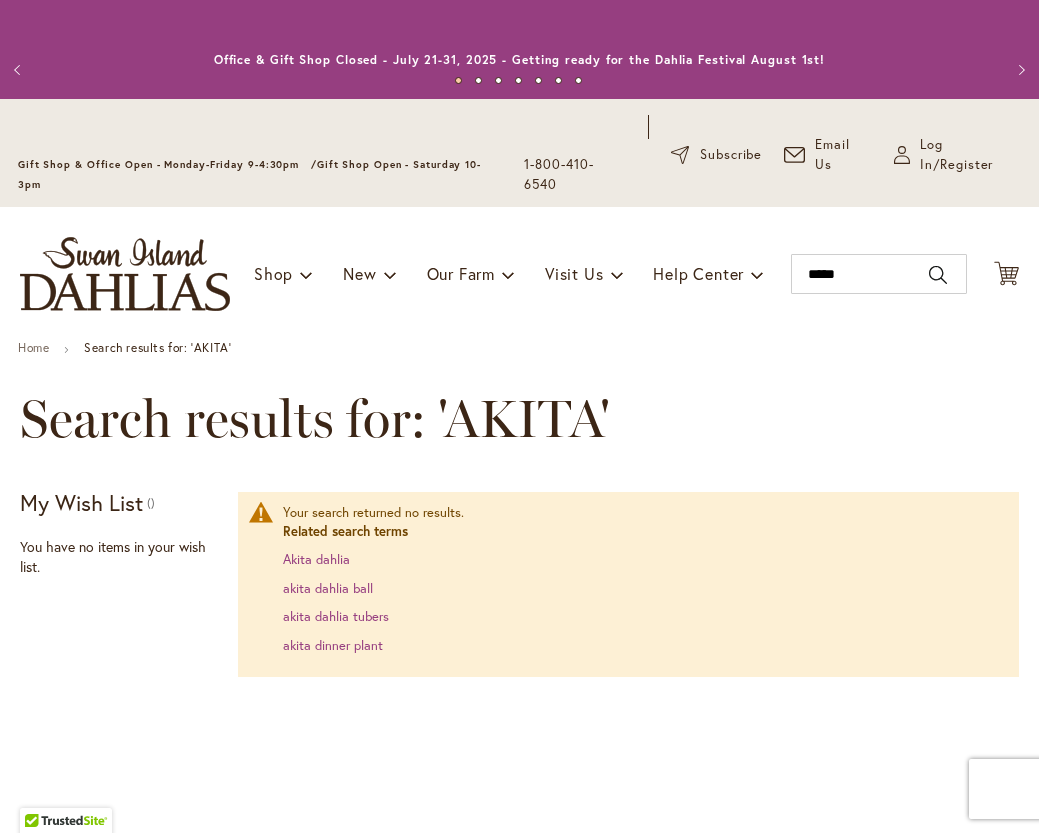 scroll, scrollTop: 0, scrollLeft: 0, axis: both 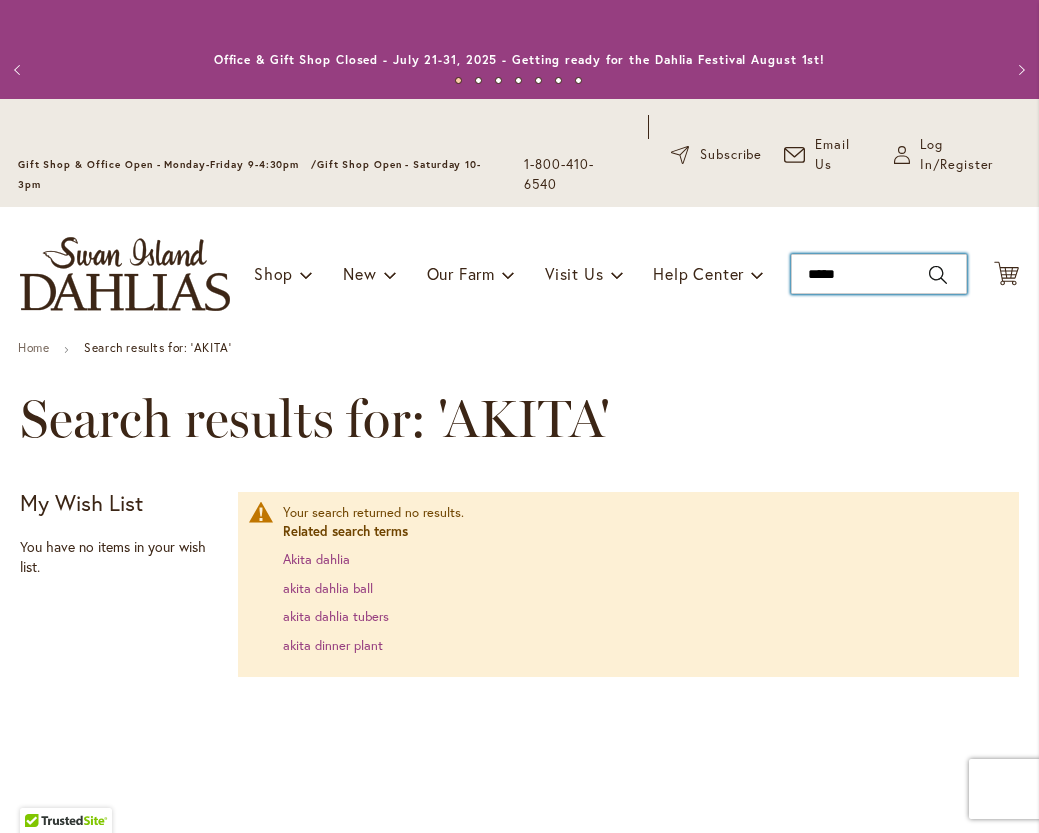 drag, startPoint x: 847, startPoint y: 263, endPoint x: 653, endPoint y: 279, distance: 194.65868 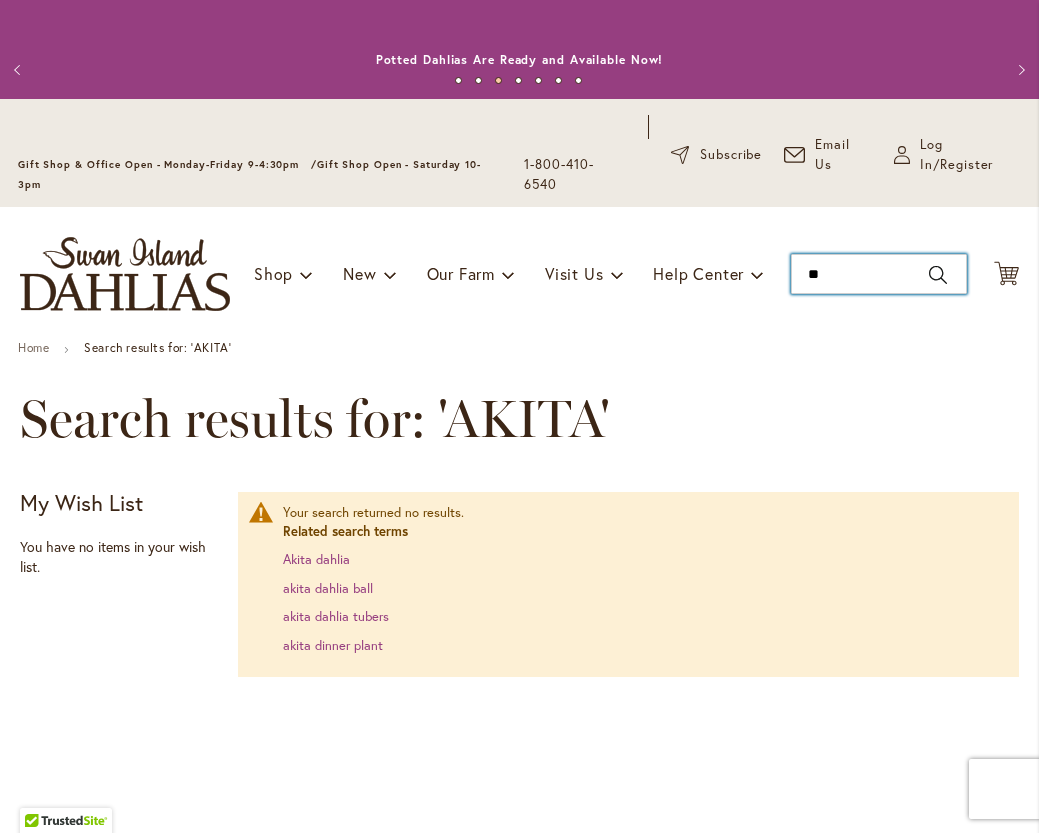 type on "*" 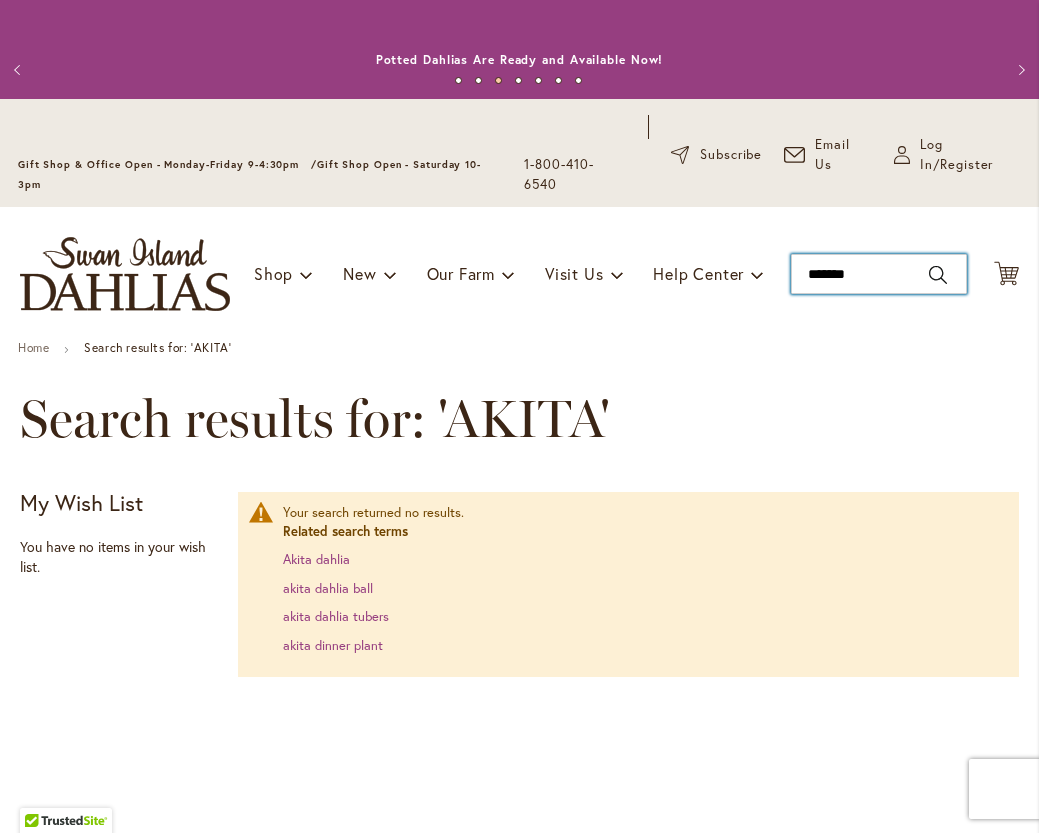 type on "********" 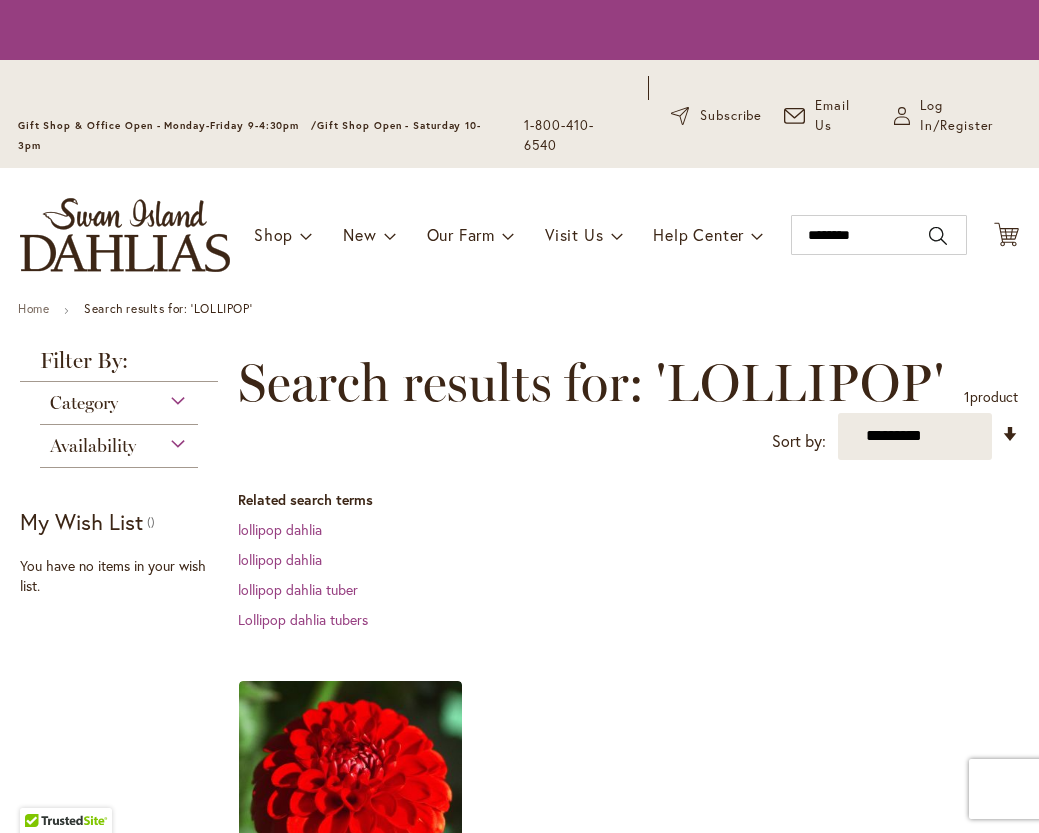 scroll, scrollTop: 0, scrollLeft: 0, axis: both 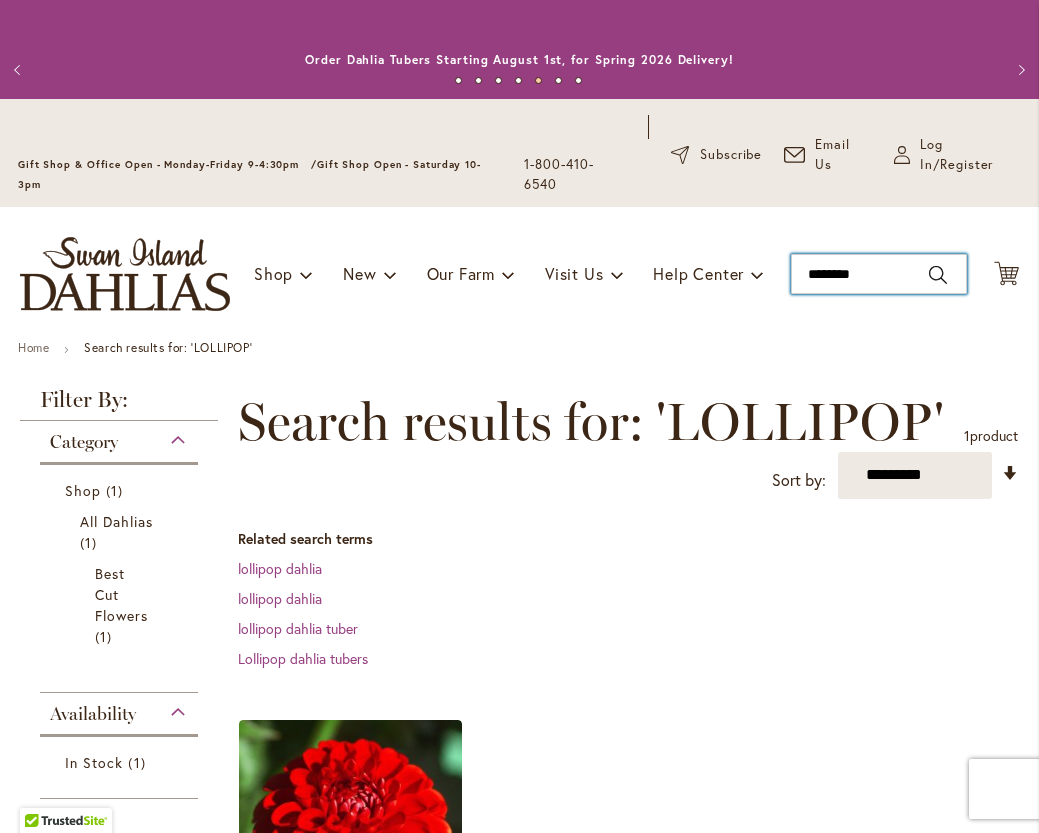 click on "********" at bounding box center (879, 274) 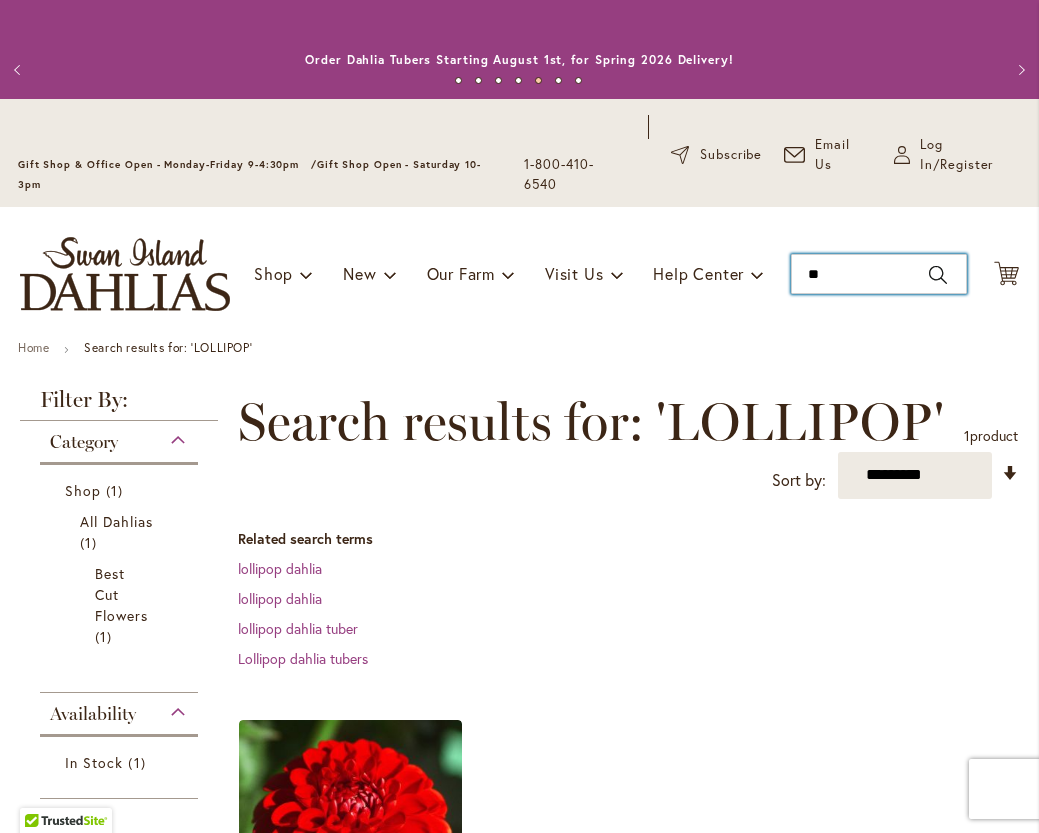 type on "*" 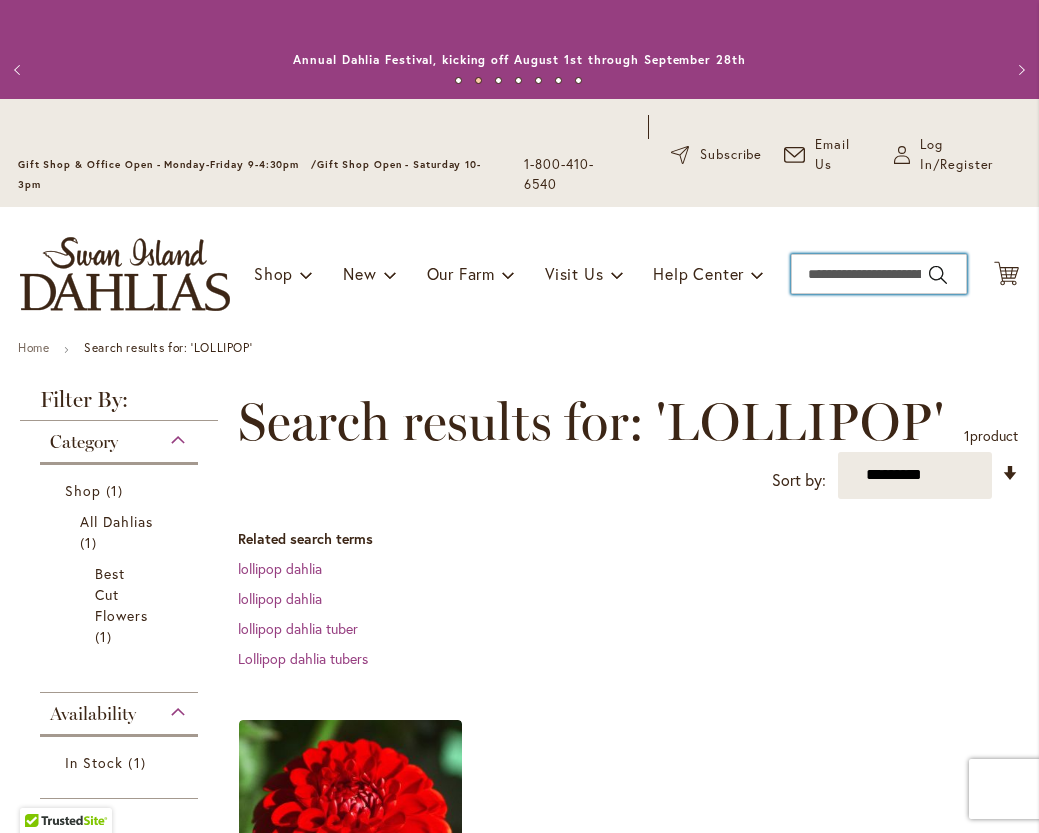 type 